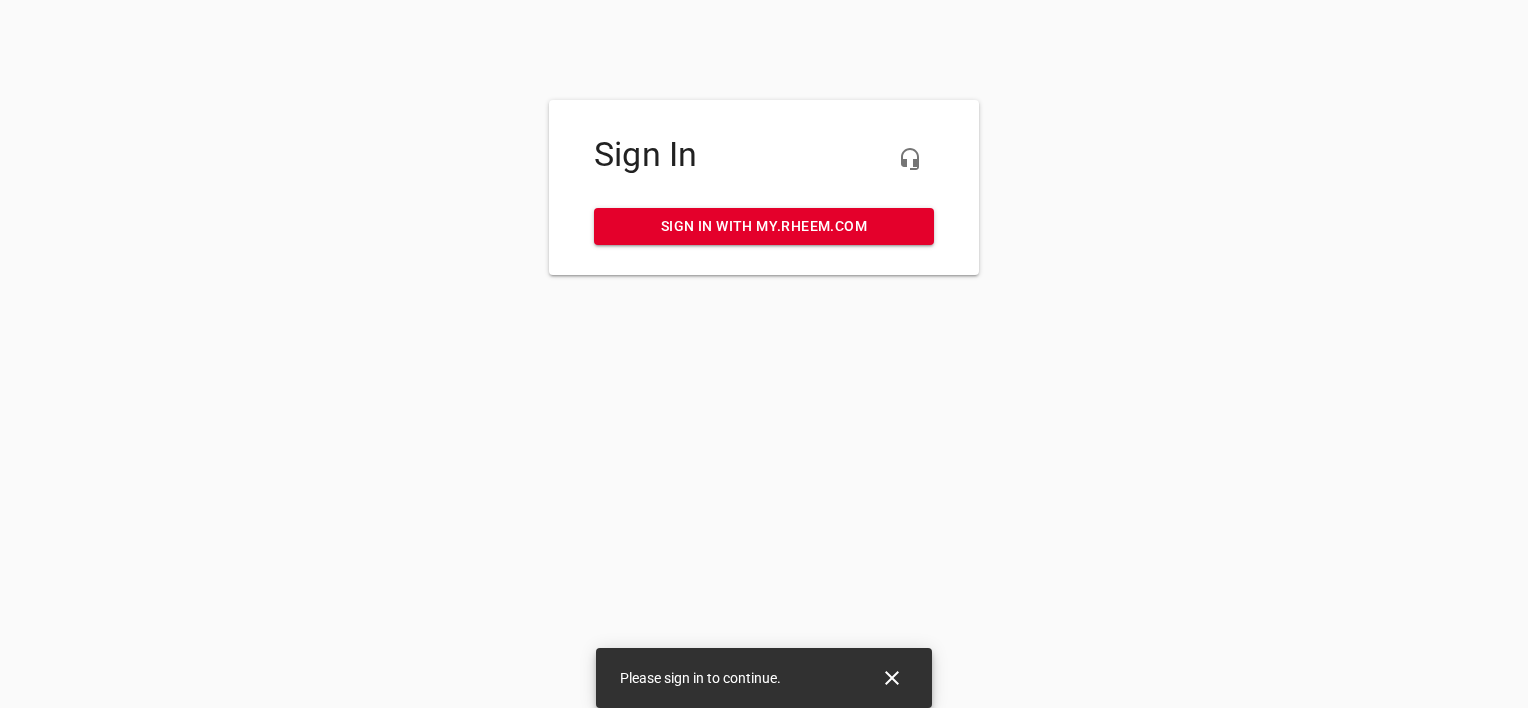 scroll, scrollTop: 0, scrollLeft: 0, axis: both 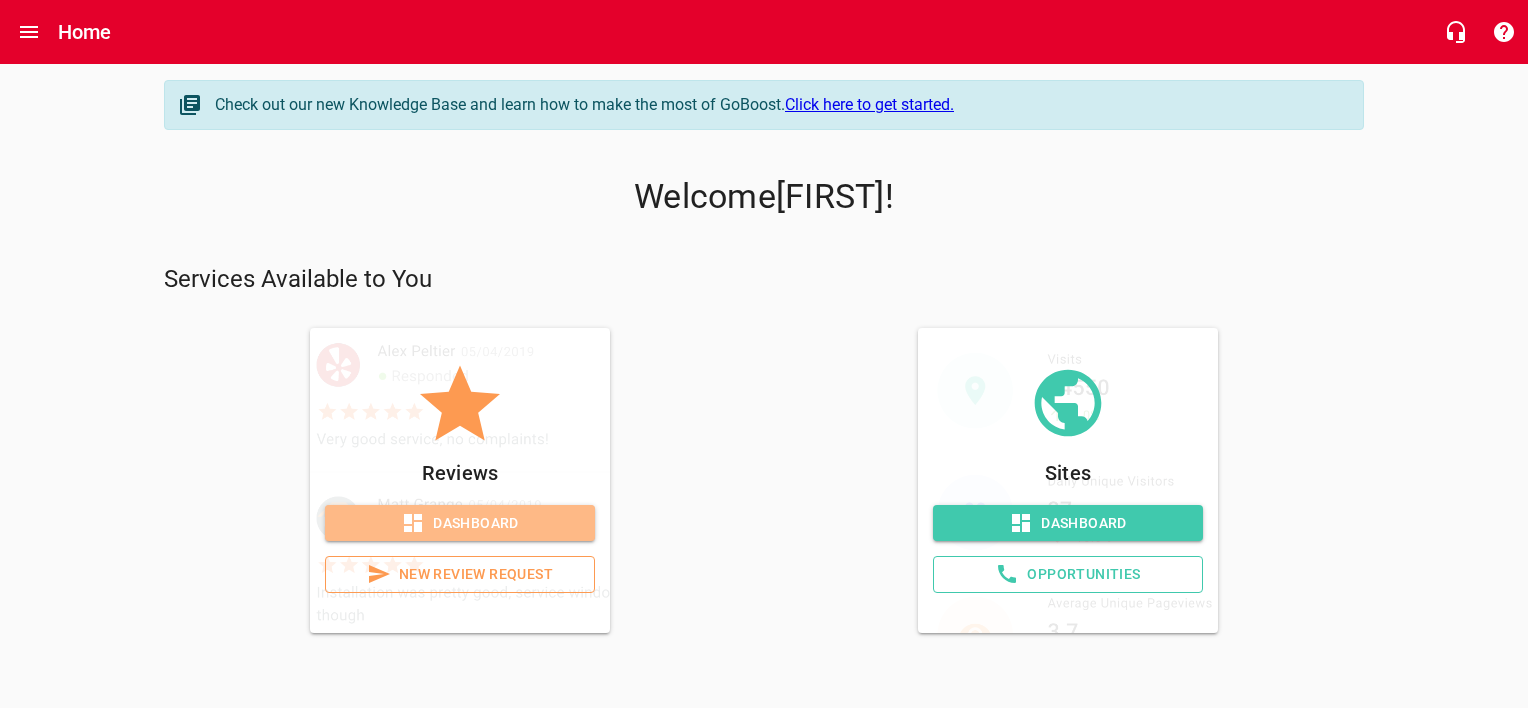 click on "Dashboard" at bounding box center [460, 523] 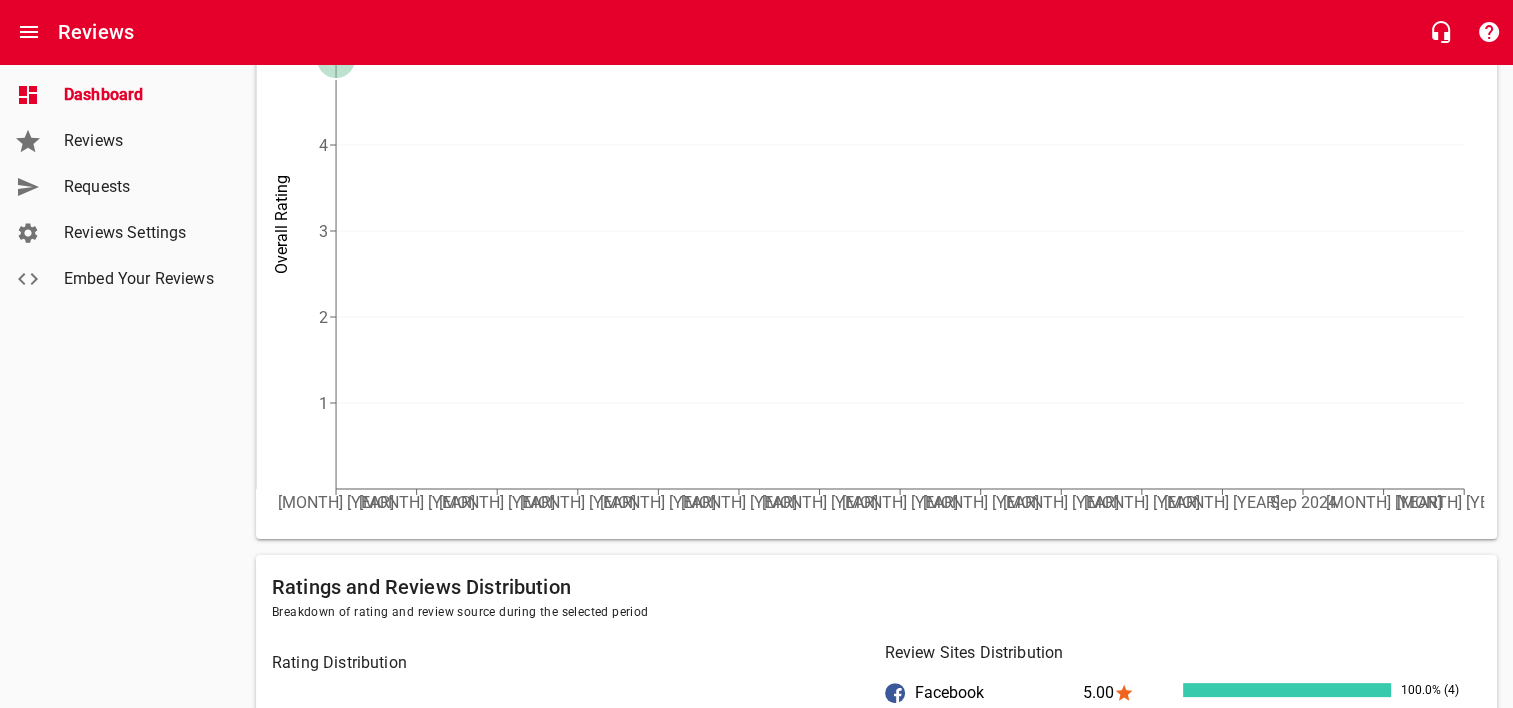scroll, scrollTop: 368, scrollLeft: 0, axis: vertical 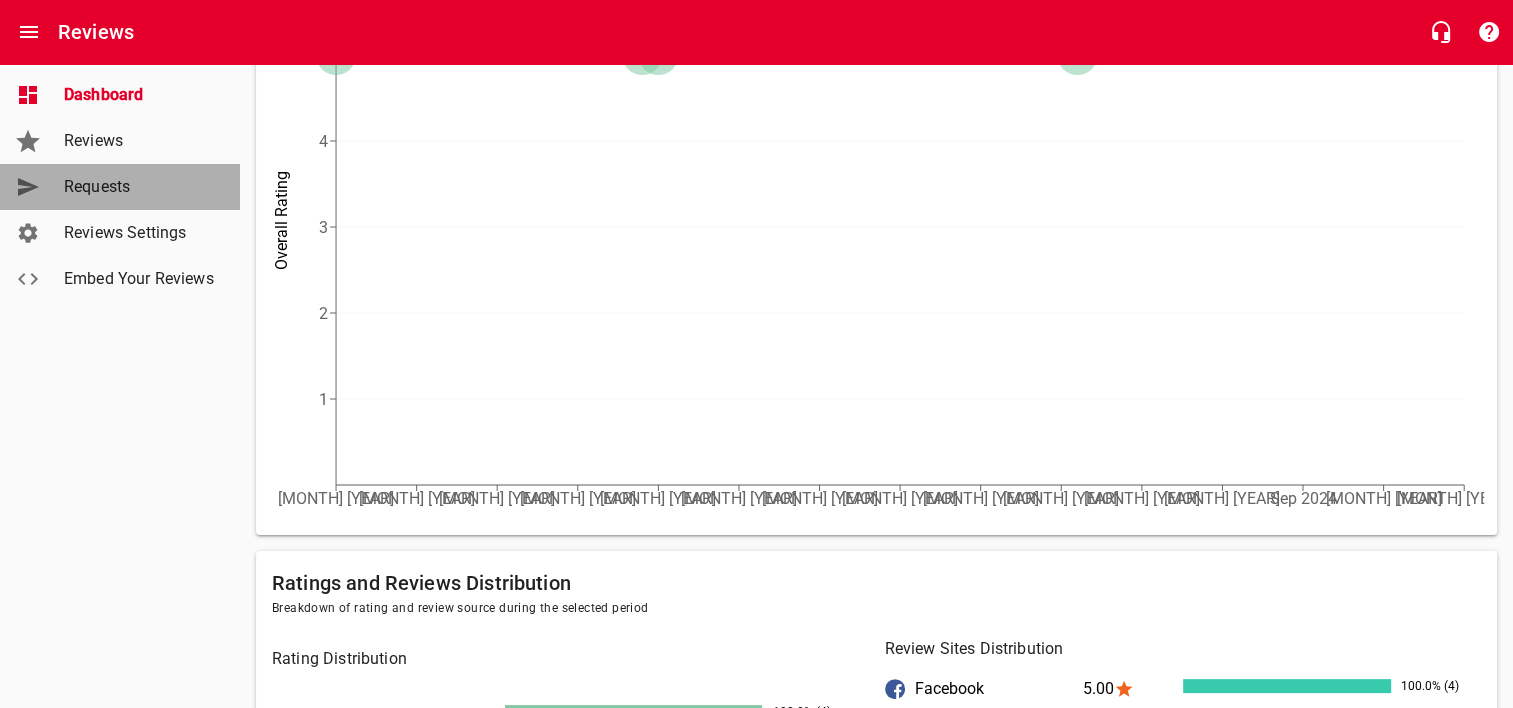 click on "Requests" at bounding box center (140, 187) 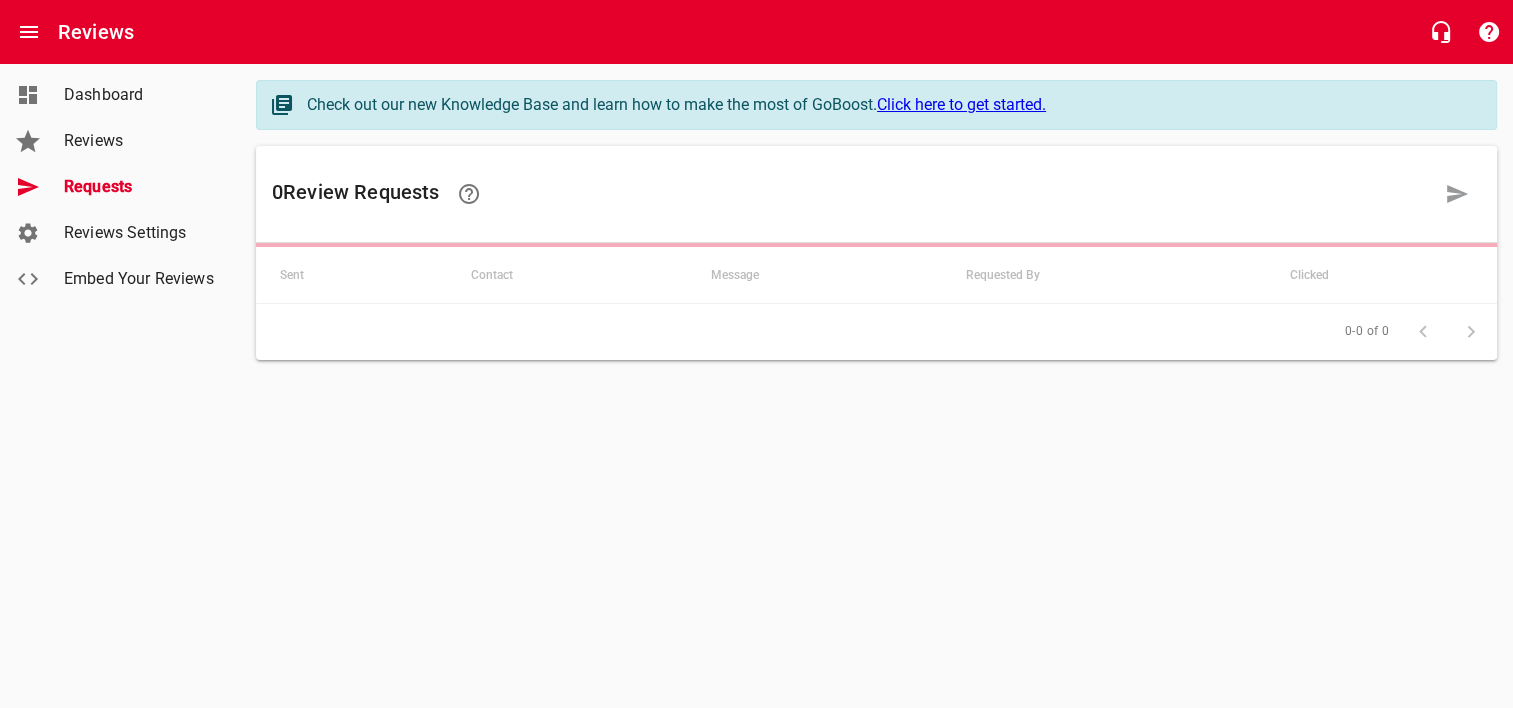 scroll, scrollTop: 0, scrollLeft: 0, axis: both 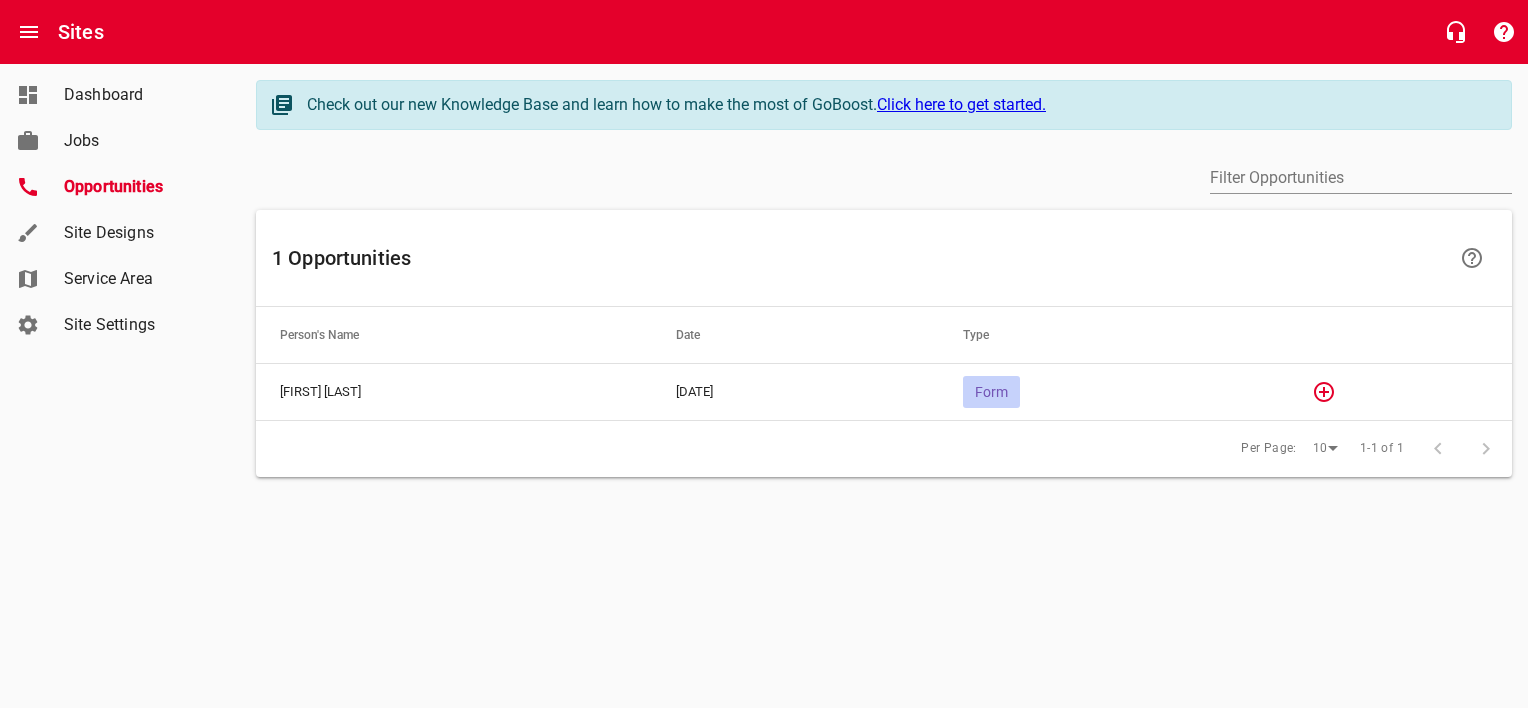click on "Form" at bounding box center (991, 392) 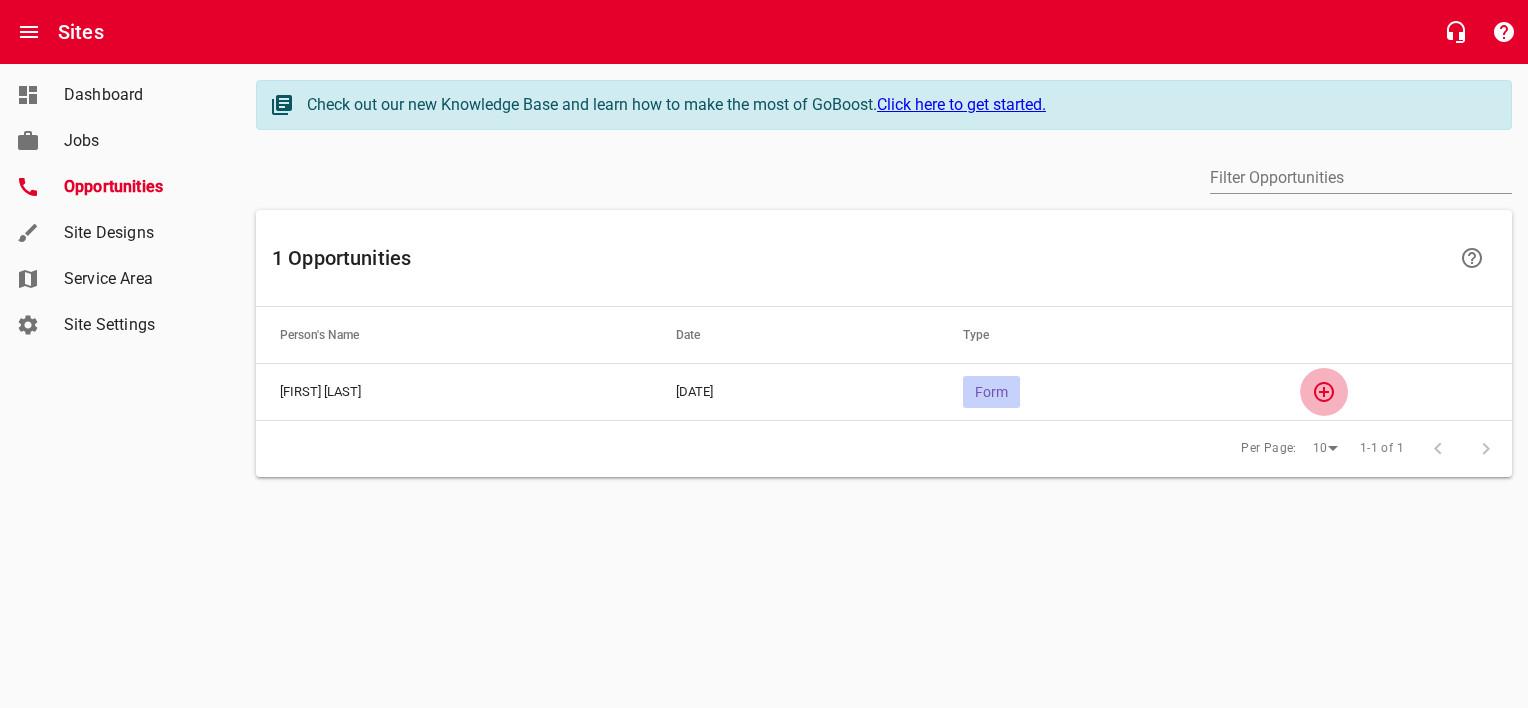 click at bounding box center (1324, 392) 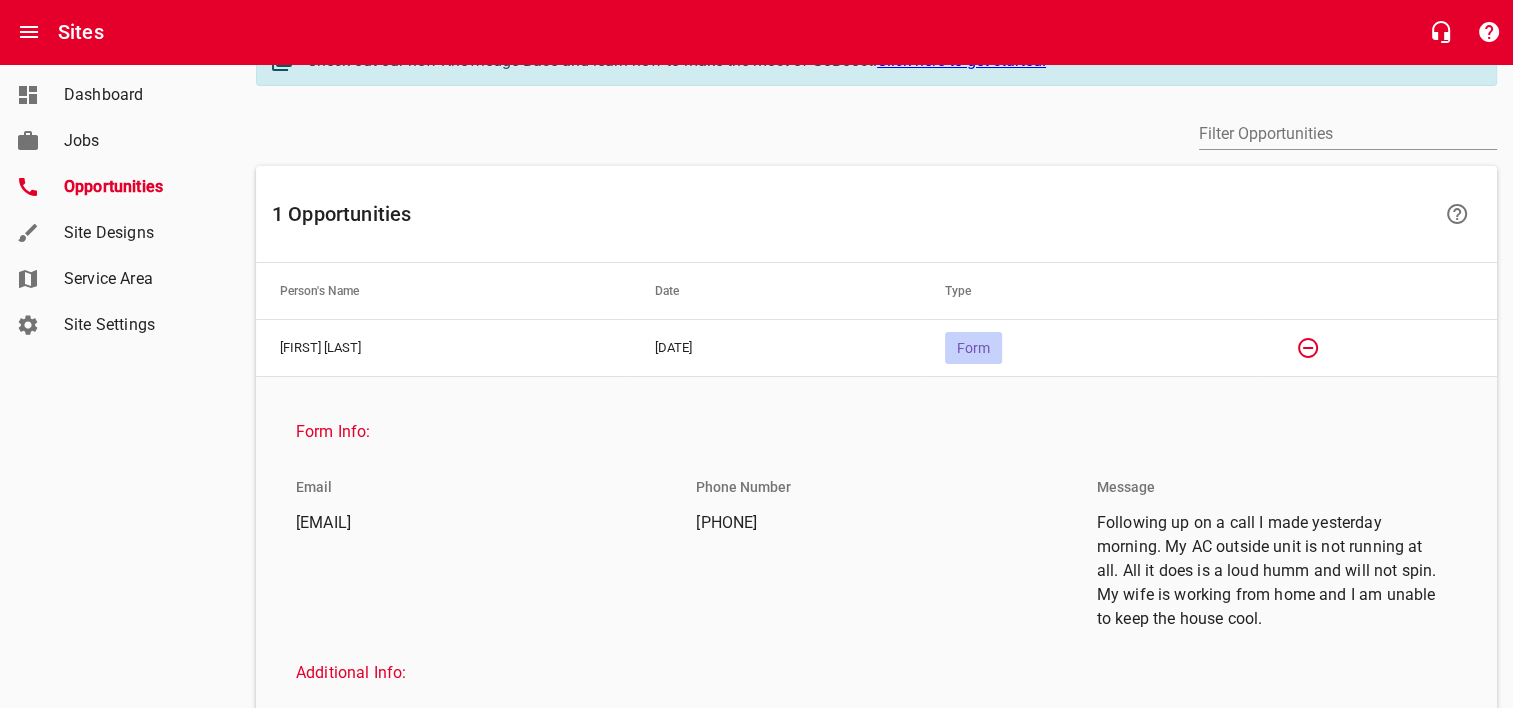 scroll, scrollTop: 0, scrollLeft: 0, axis: both 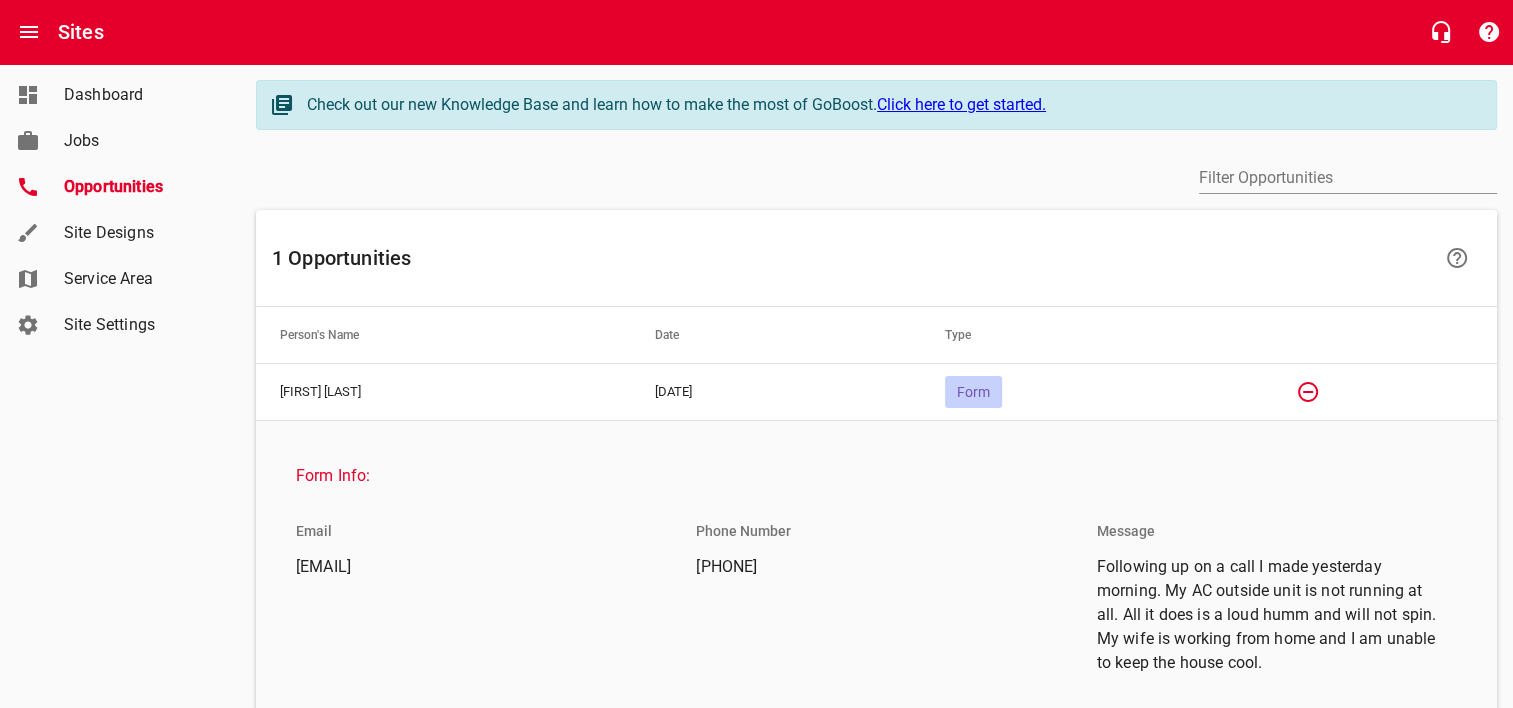 click on "Click here to get started." at bounding box center [961, 104] 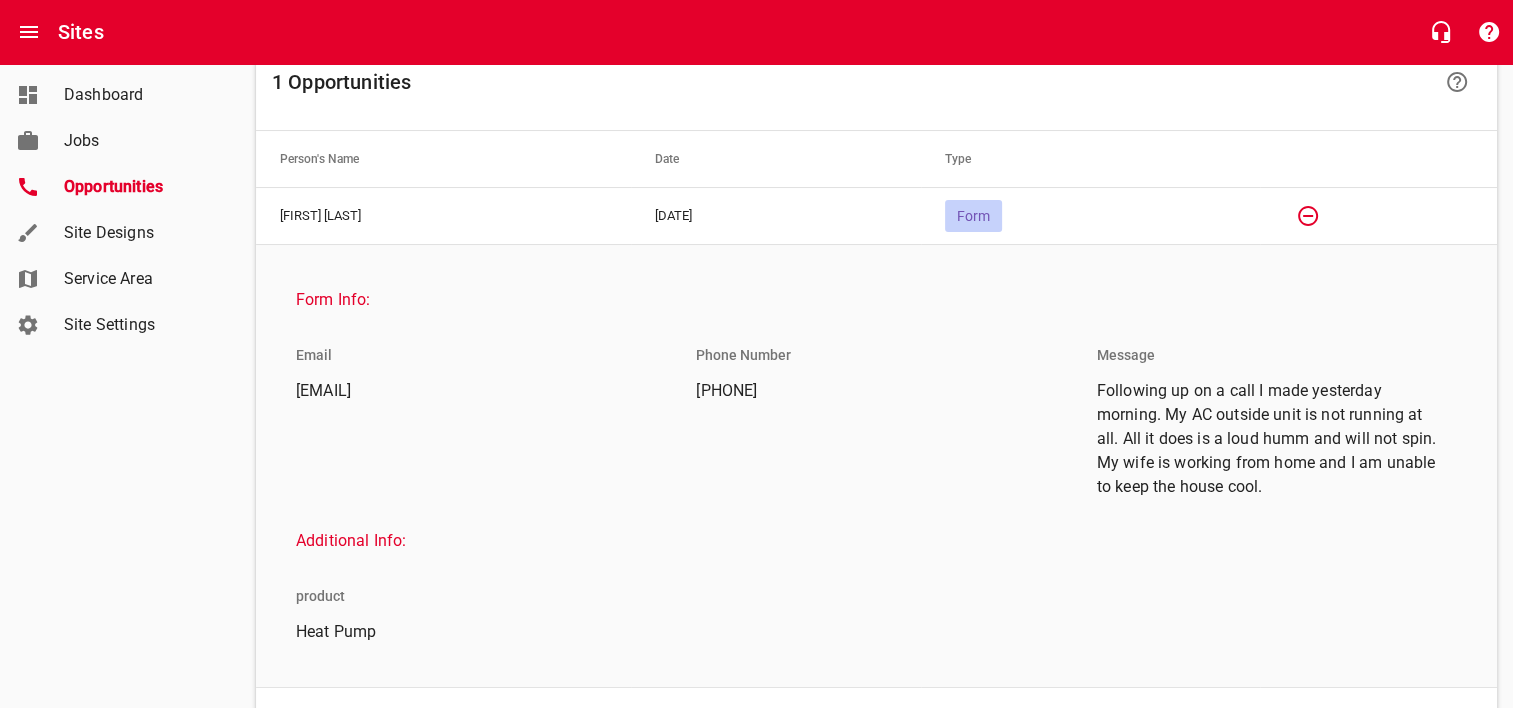 scroll, scrollTop: 269, scrollLeft: 0, axis: vertical 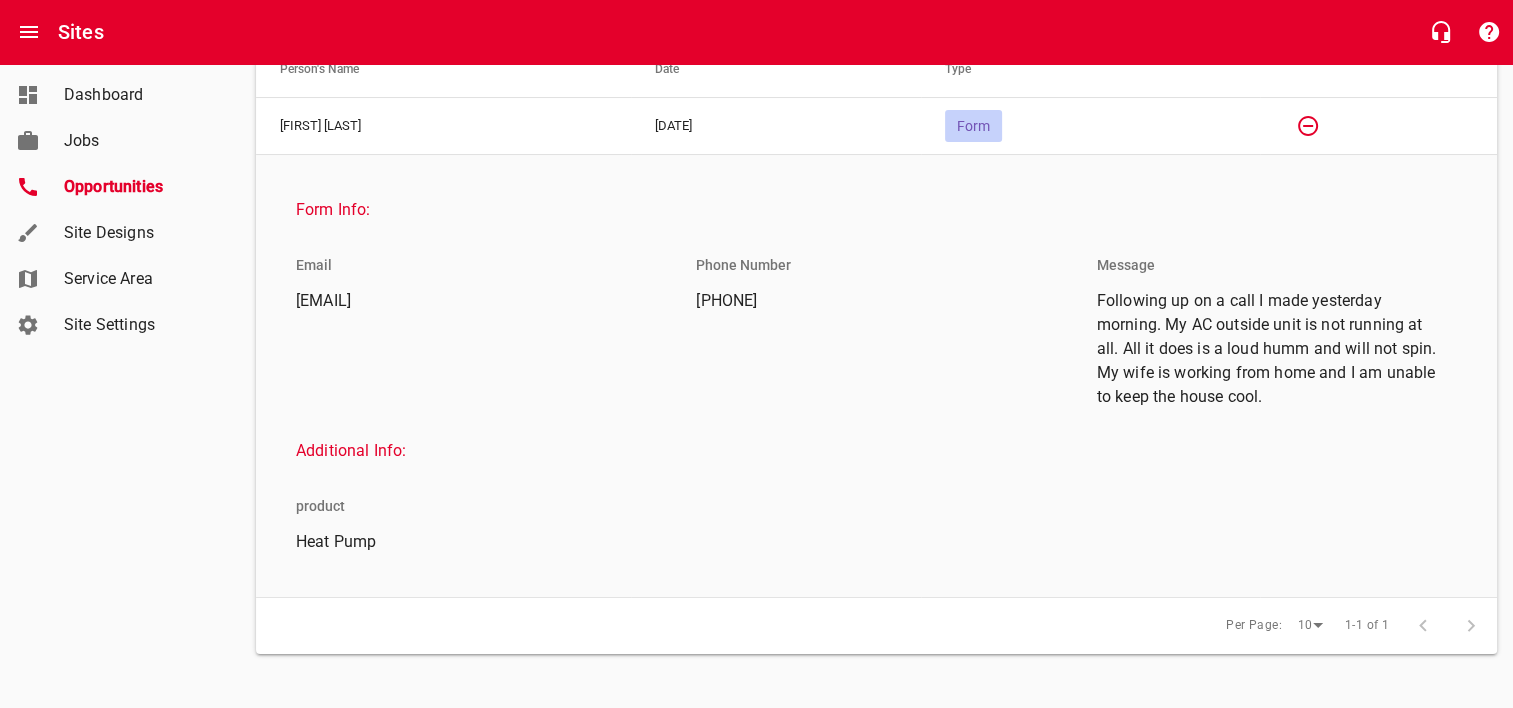 click at bounding box center (1447, 626) 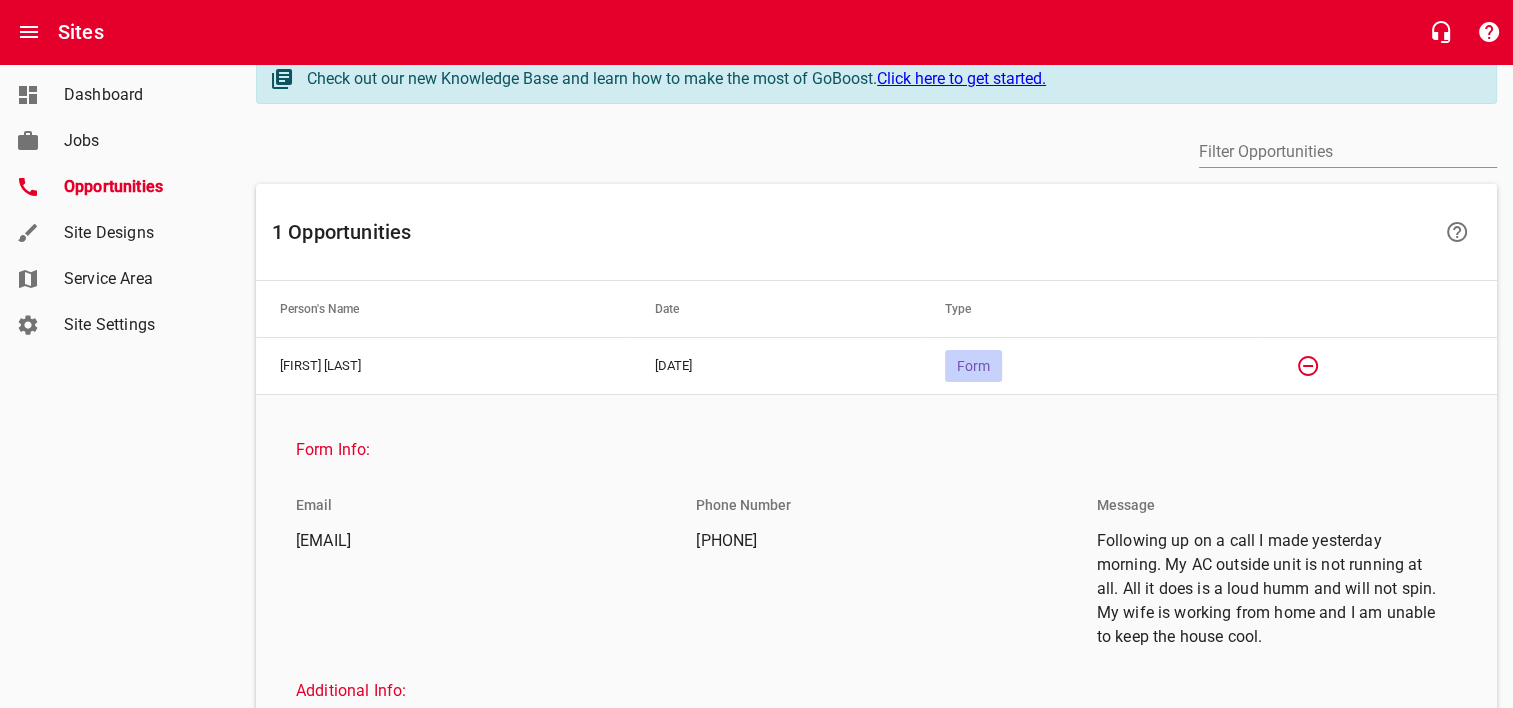 scroll, scrollTop: 0, scrollLeft: 0, axis: both 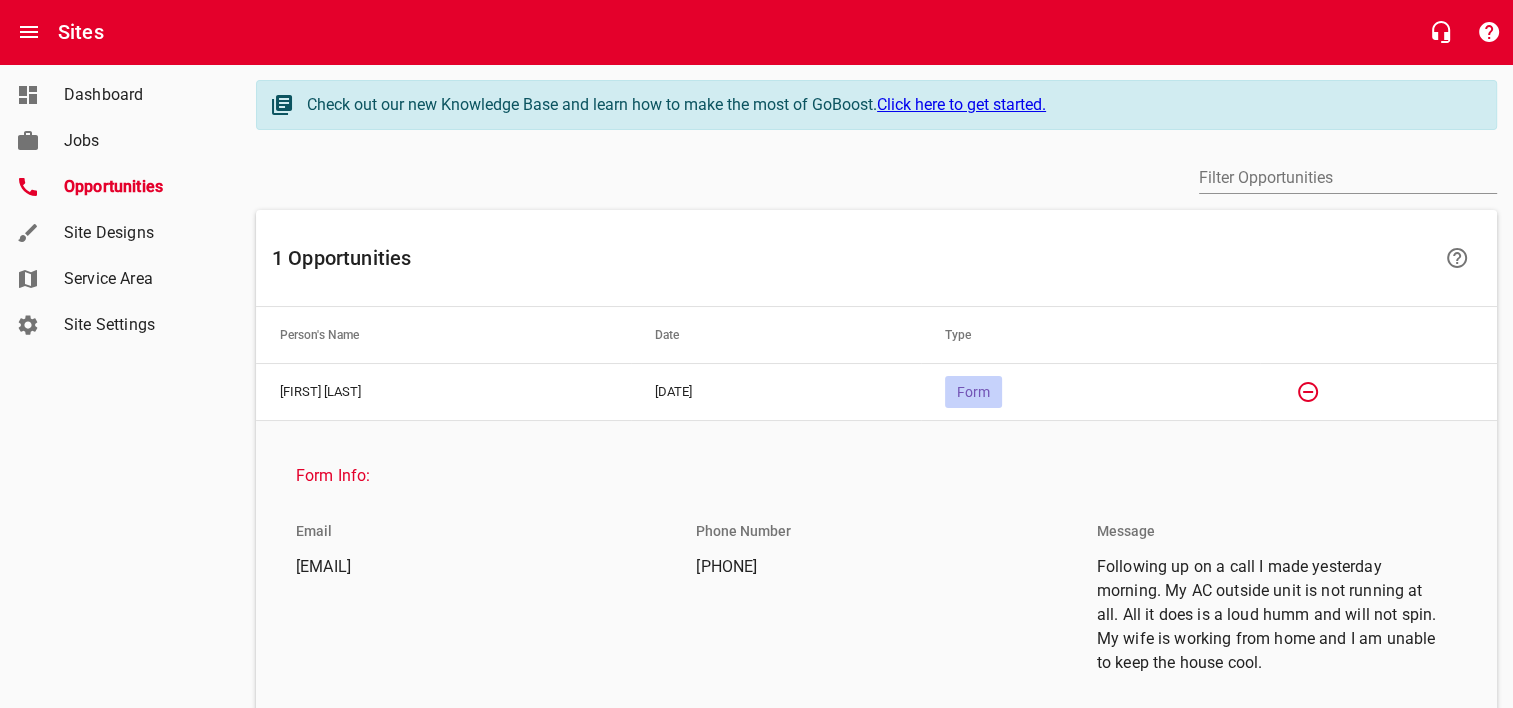 click on "Form" at bounding box center [973, 392] 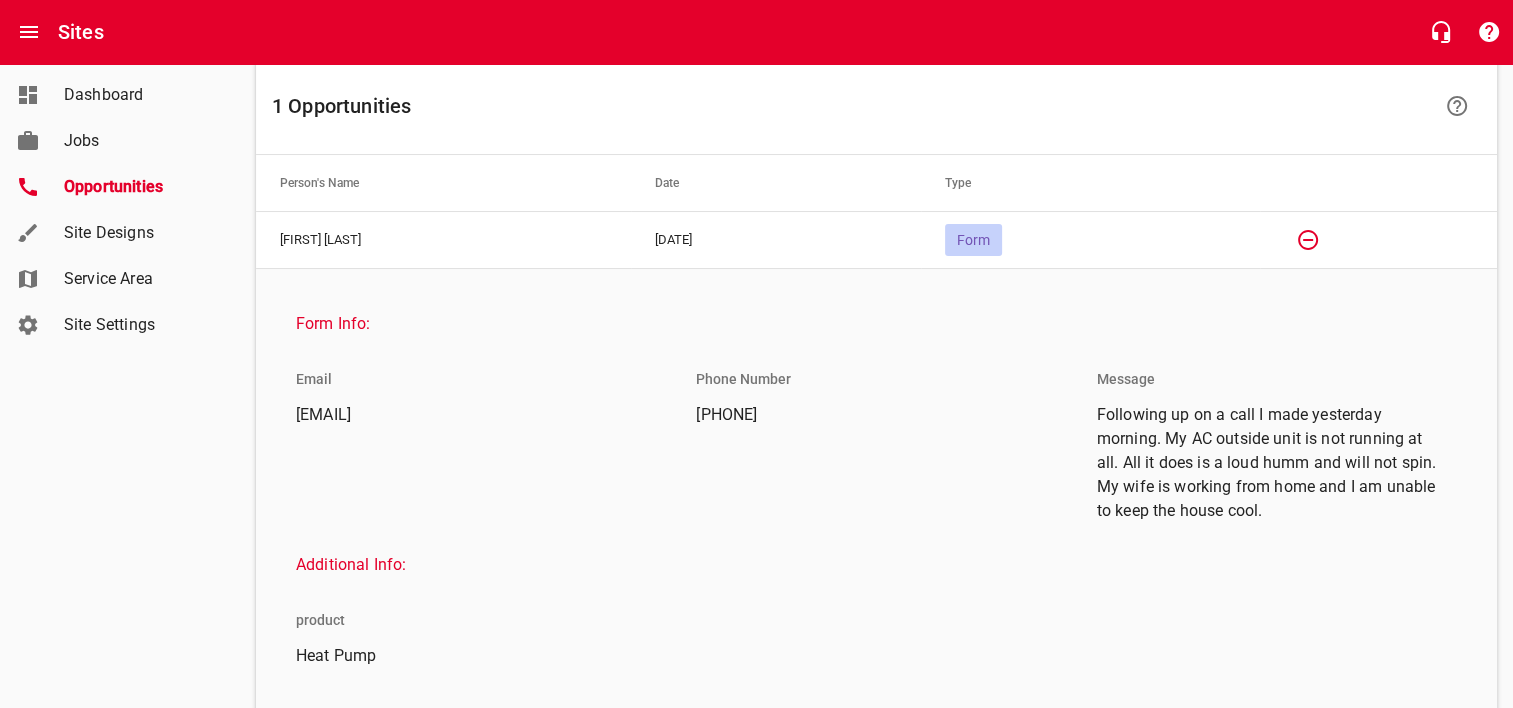 scroll, scrollTop: 0, scrollLeft: 0, axis: both 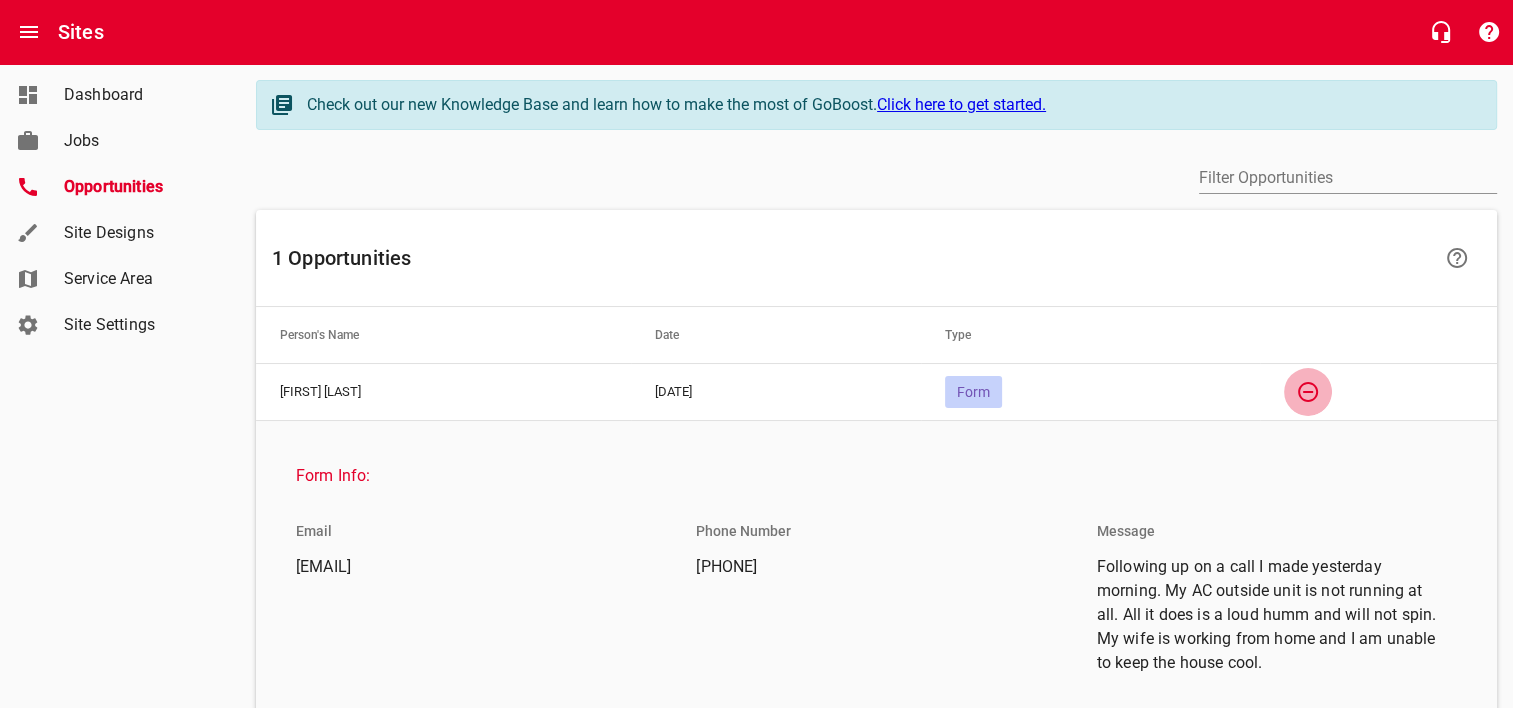 click at bounding box center (1308, 392) 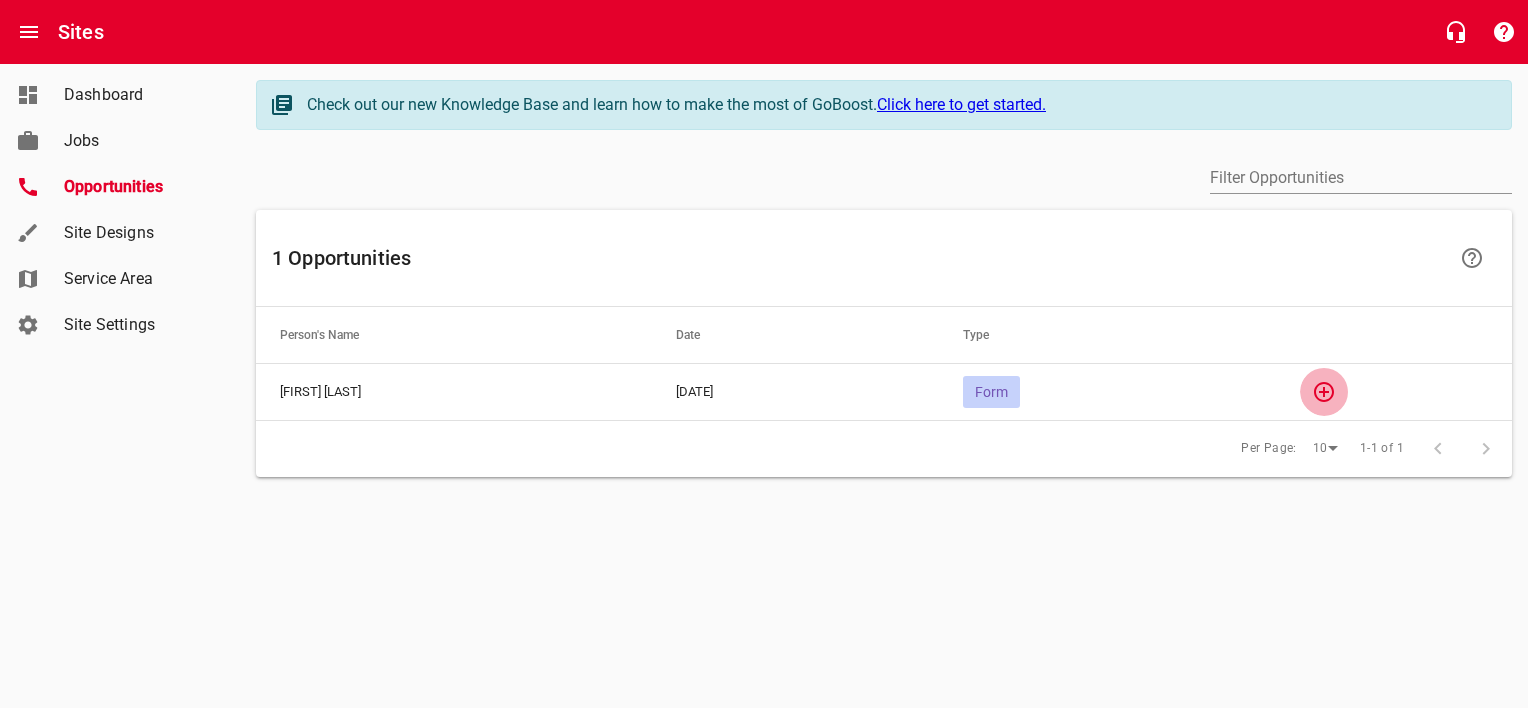 click at bounding box center [1324, 392] 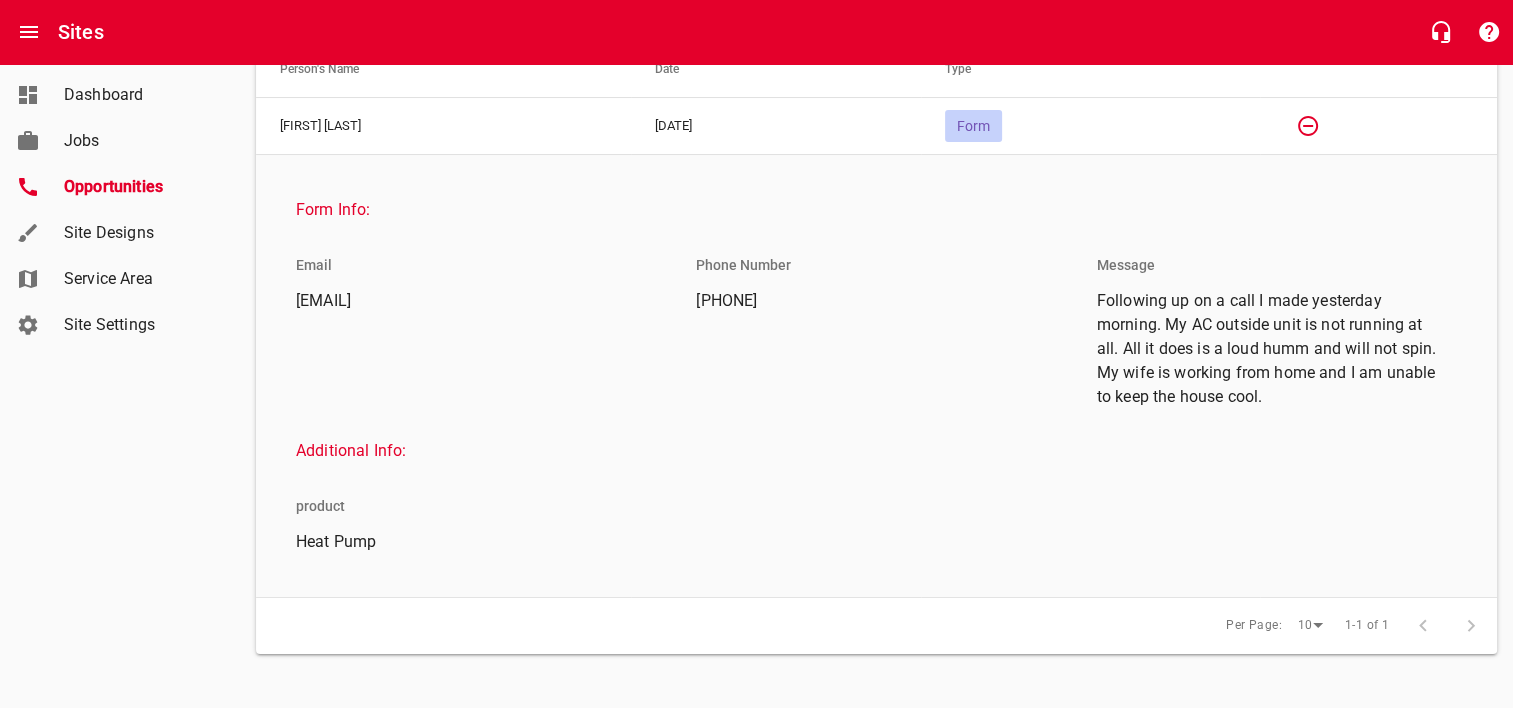 scroll, scrollTop: 0, scrollLeft: 0, axis: both 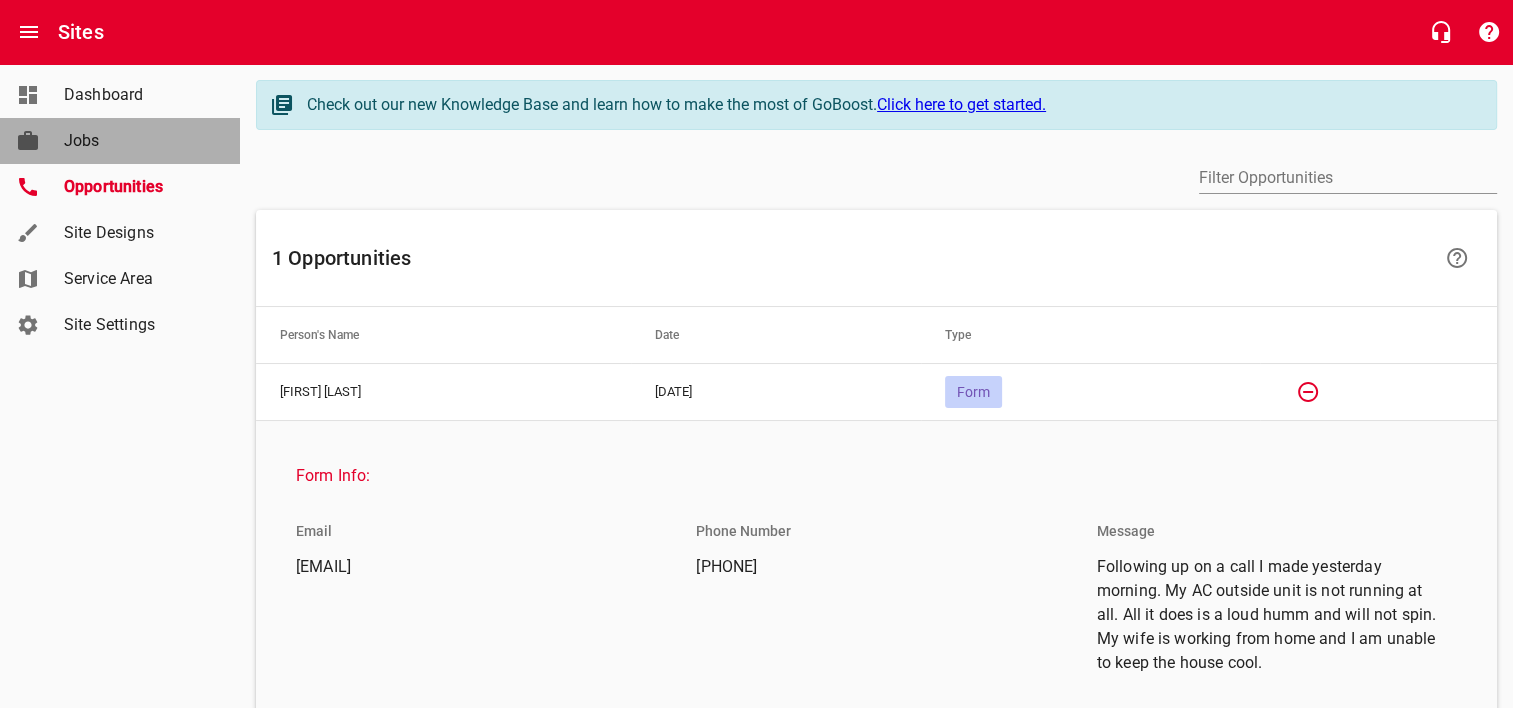 click on "Jobs" at bounding box center (120, 141) 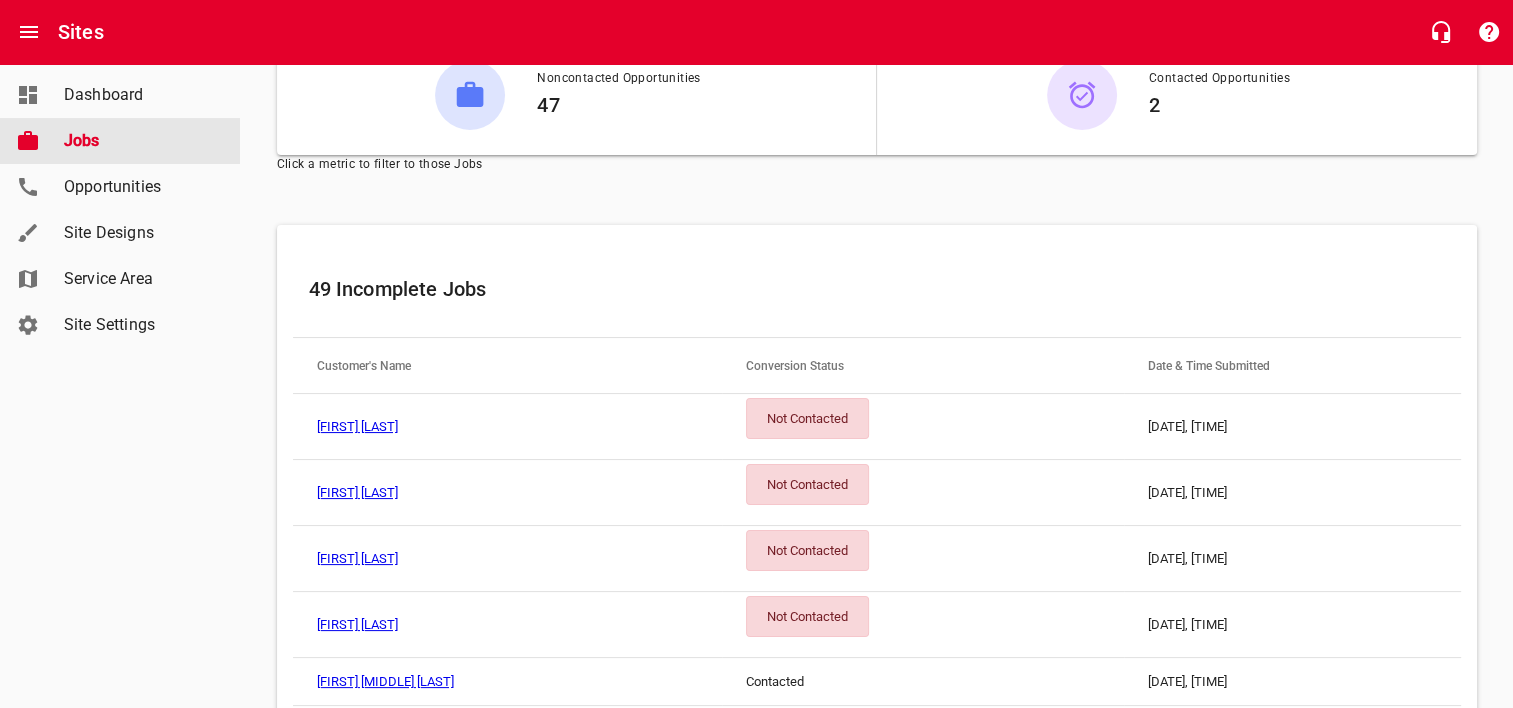 scroll, scrollTop: 156, scrollLeft: 0, axis: vertical 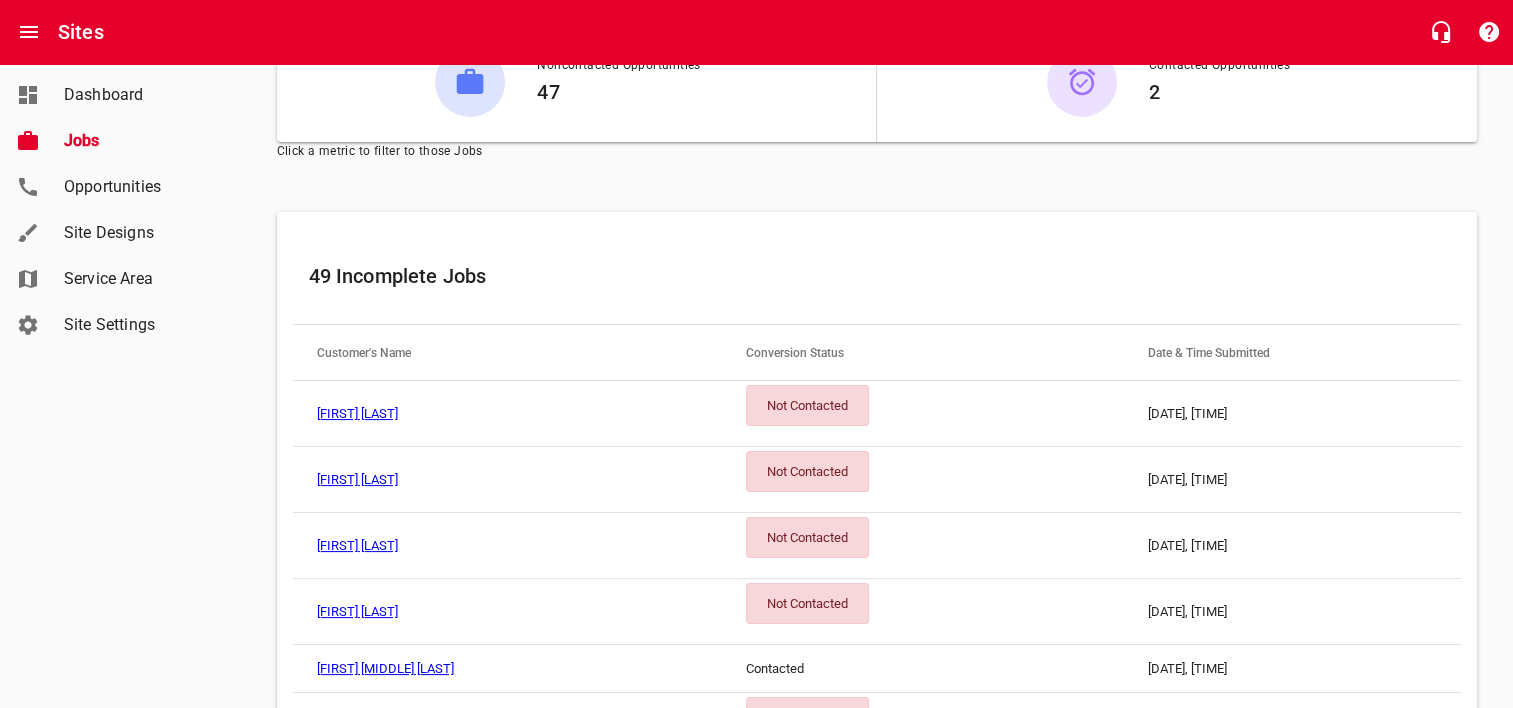click on "Not Contacted" at bounding box center (807, 471) 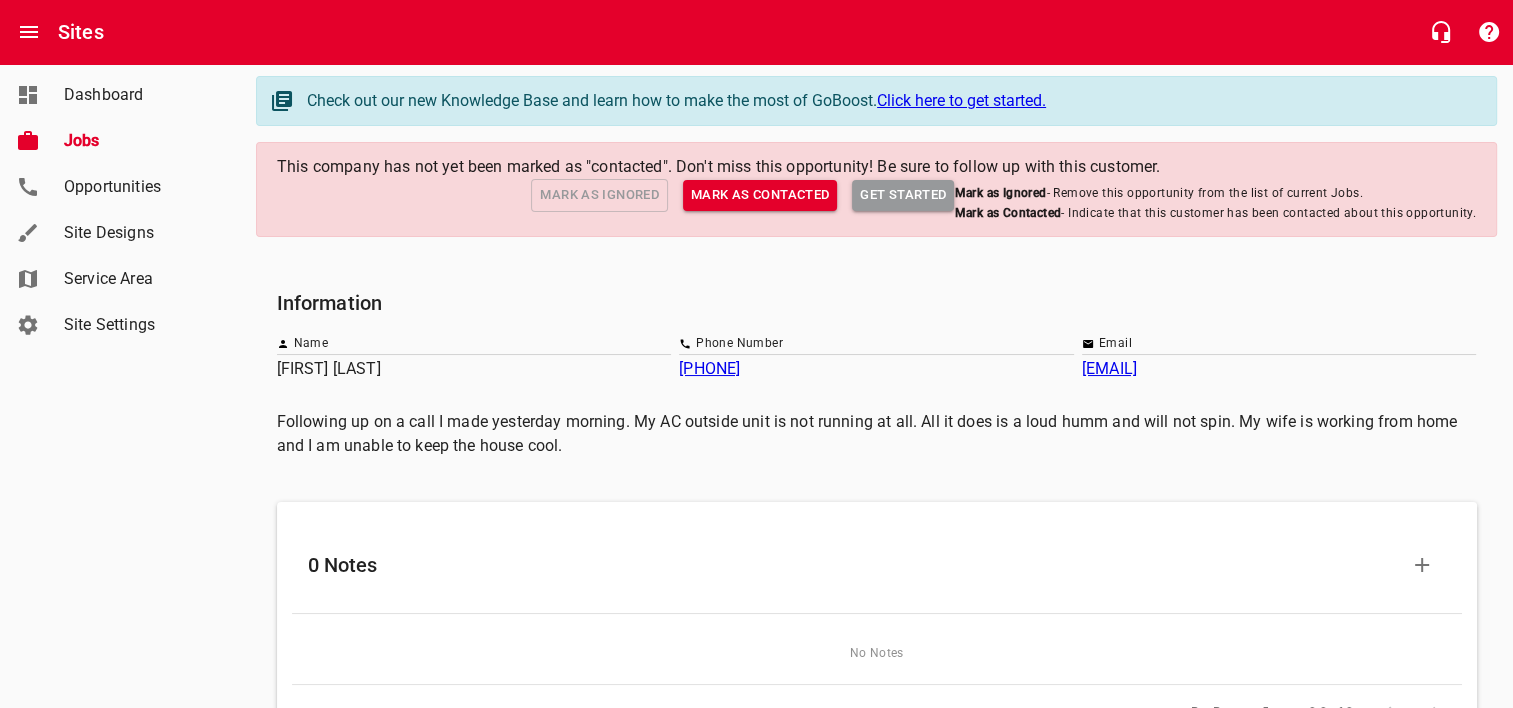 scroll, scrollTop: 0, scrollLeft: 0, axis: both 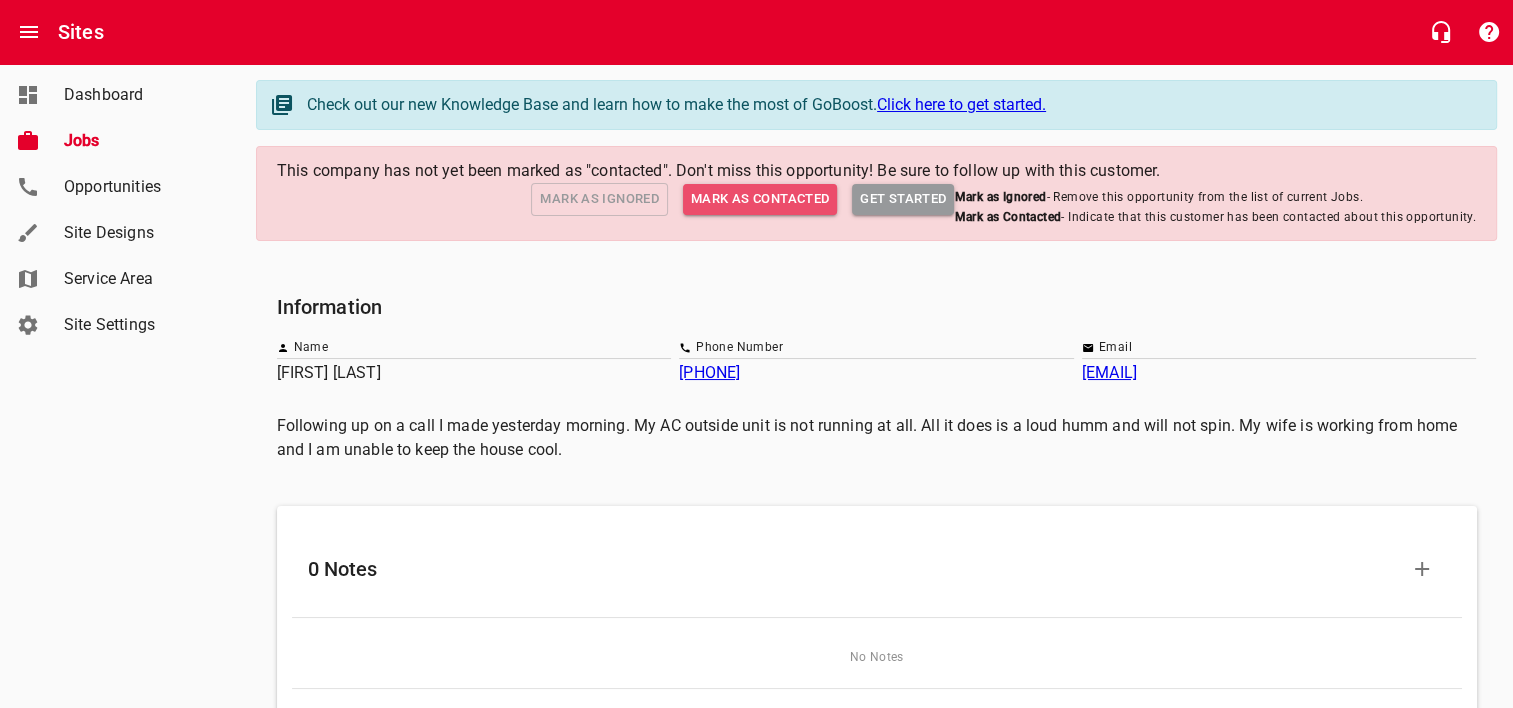click on "Mark as Contacted" at bounding box center (760, 199) 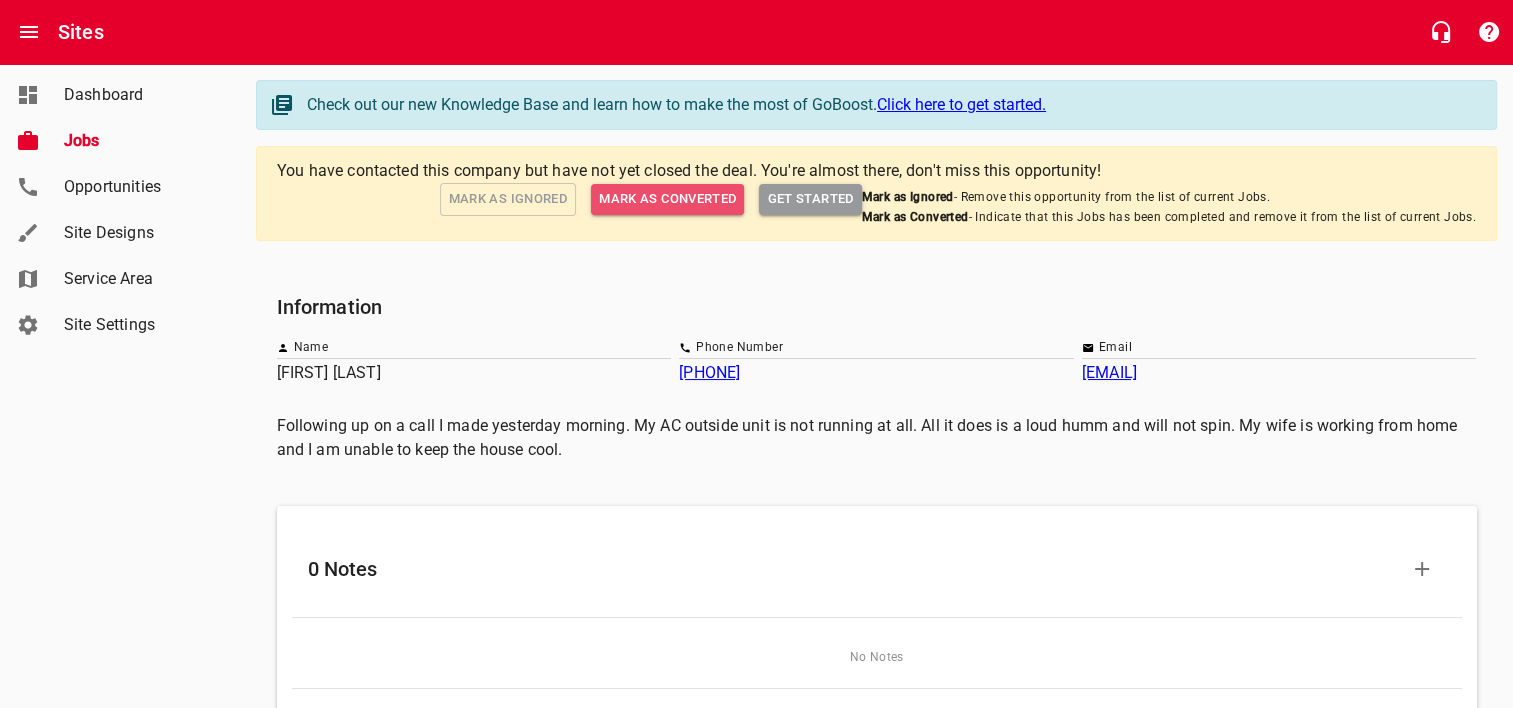 click on "Mark as Converted" at bounding box center (667, 199) 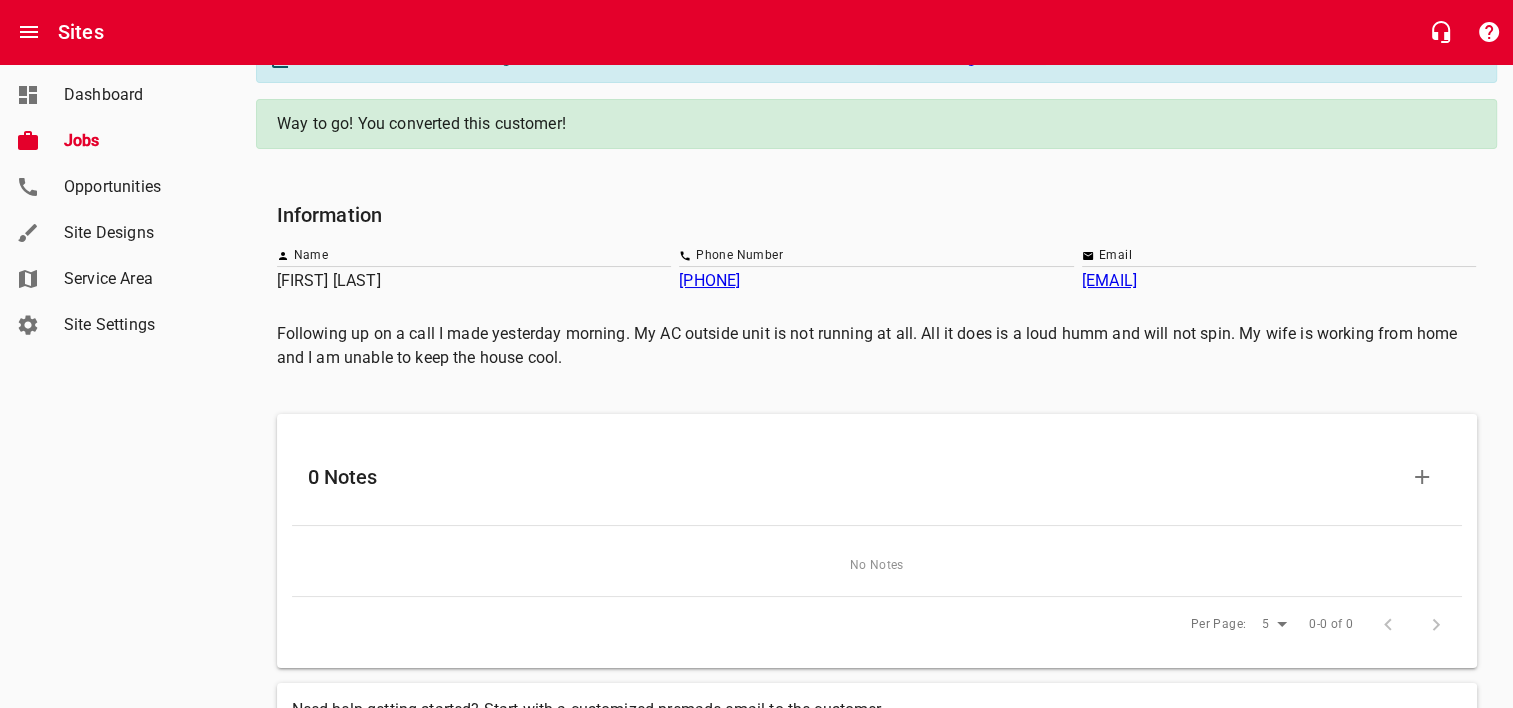 scroll, scrollTop: 0, scrollLeft: 0, axis: both 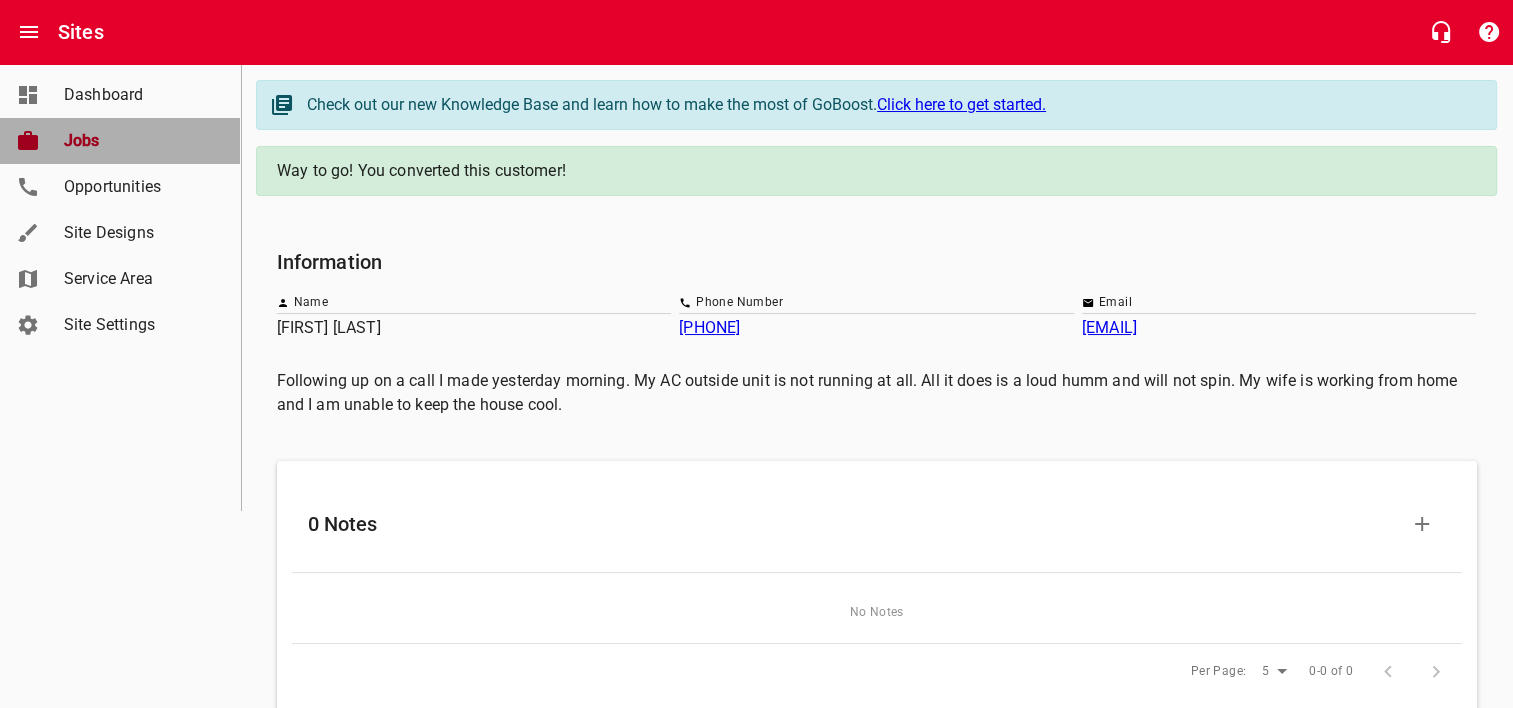 click on "Jobs" at bounding box center [140, 141] 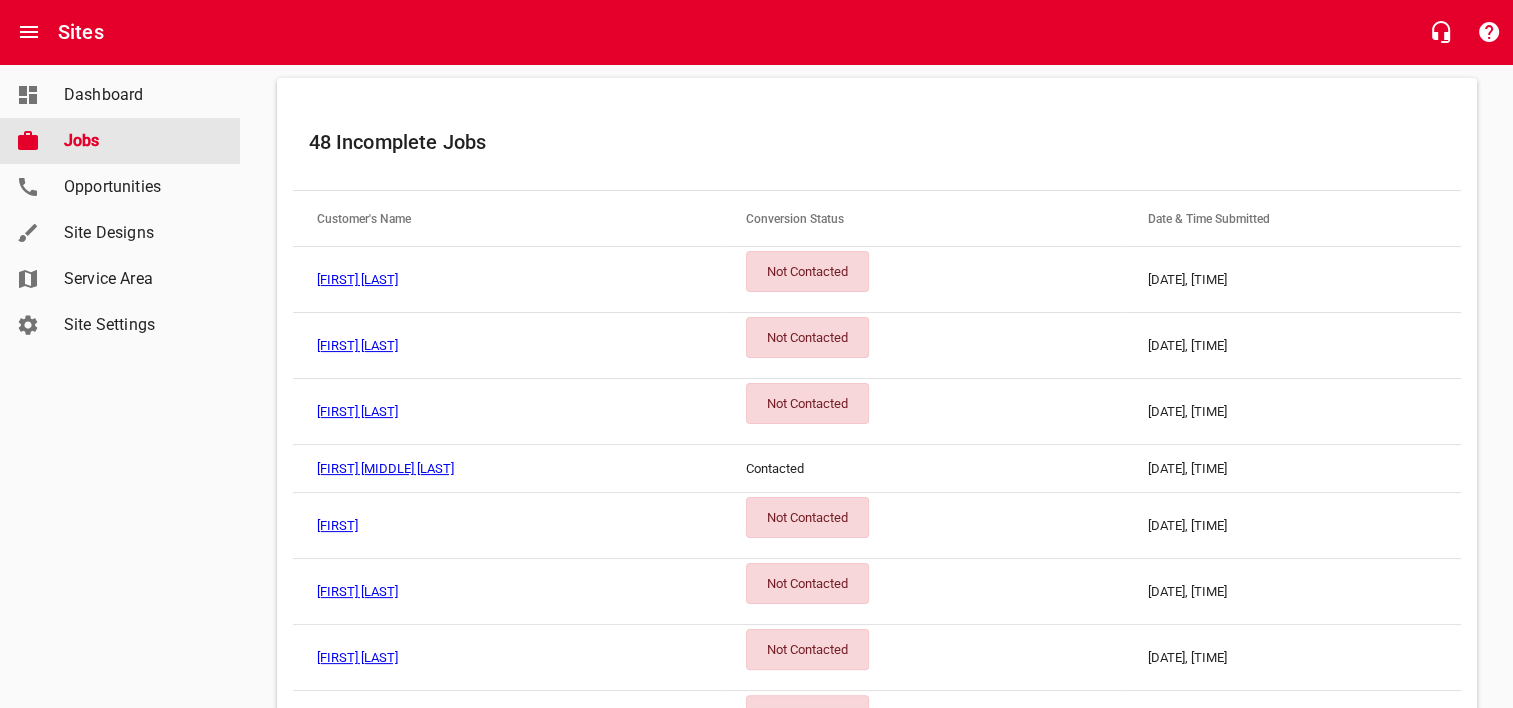 scroll, scrollTop: 292, scrollLeft: 0, axis: vertical 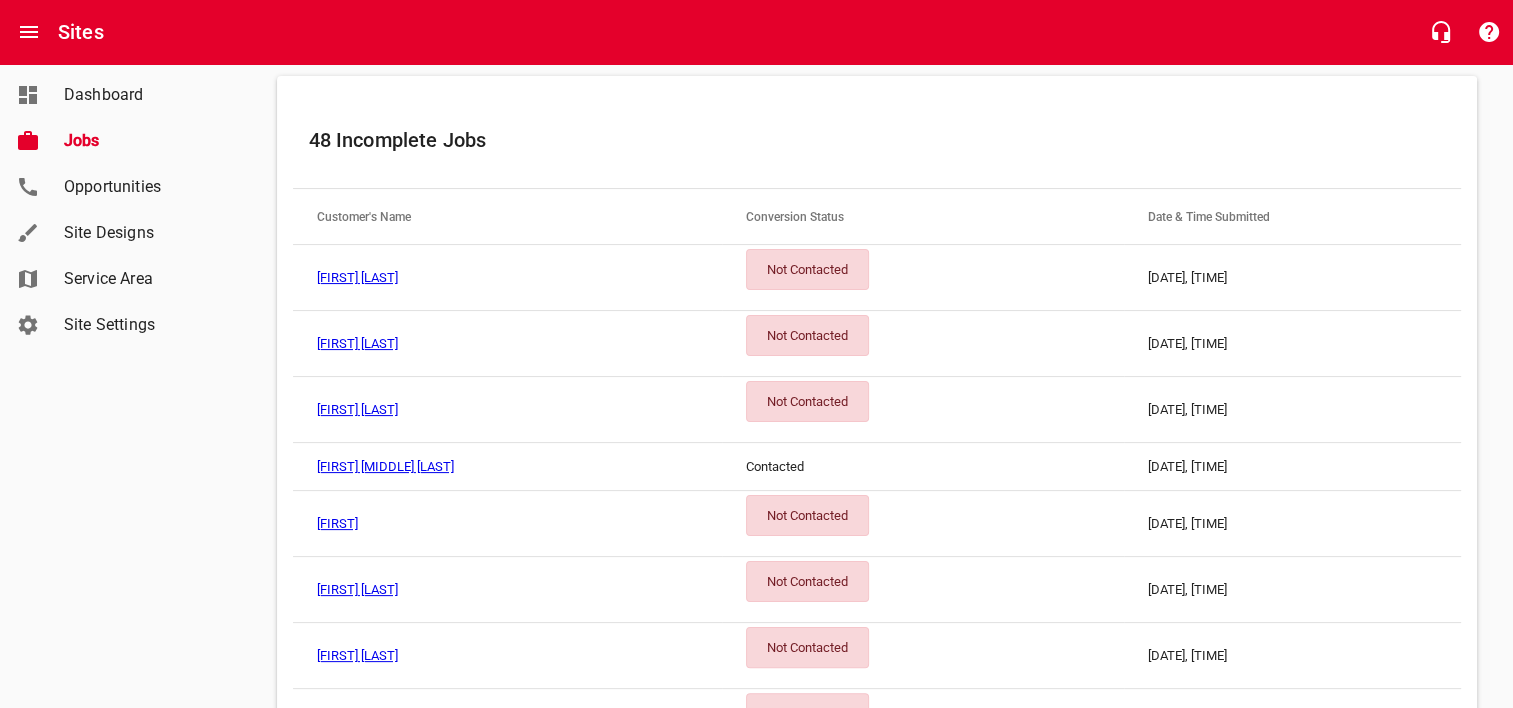 click on "Not Contacted" at bounding box center (807, 335) 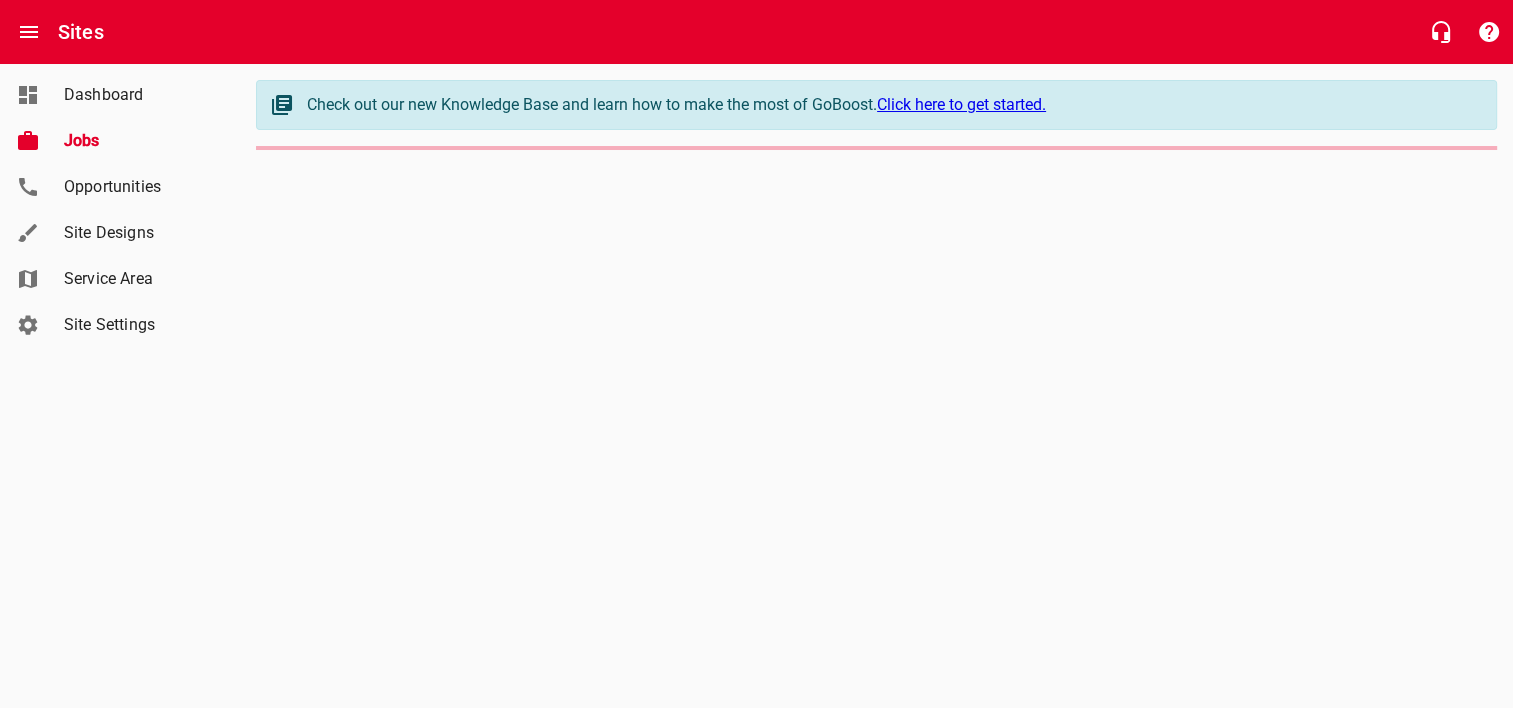 scroll, scrollTop: 0, scrollLeft: 0, axis: both 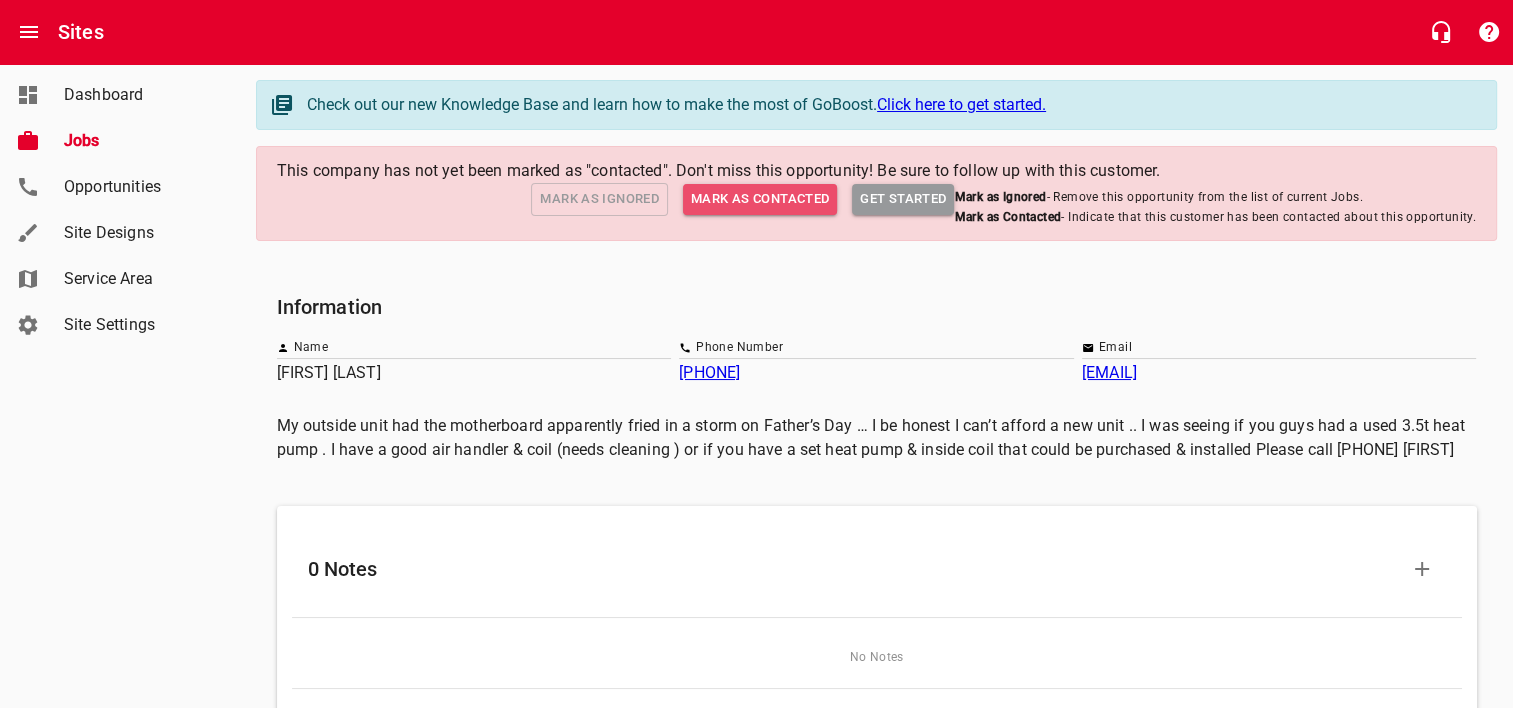 click on "Mark as Contacted" at bounding box center (760, 199) 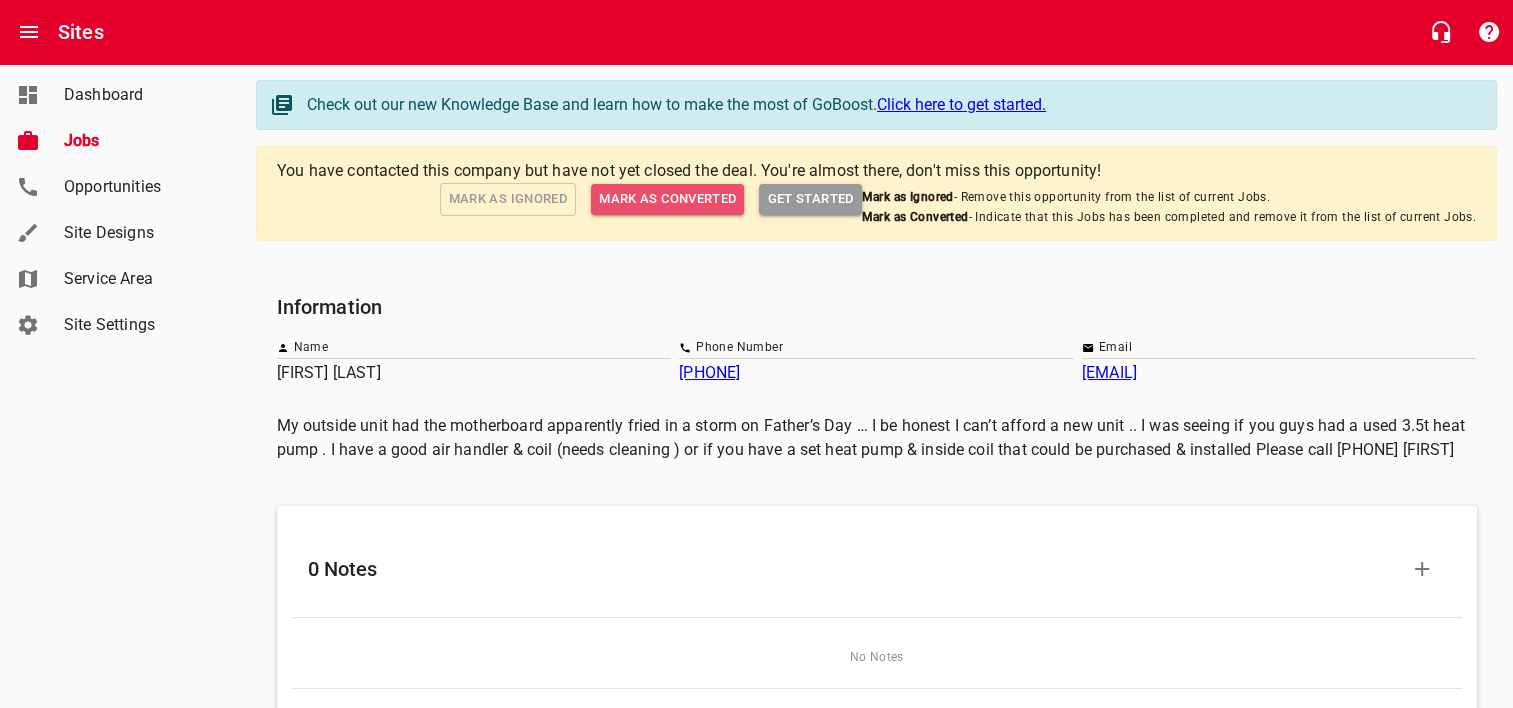 click on "Mark as Converted" at bounding box center (667, 199) 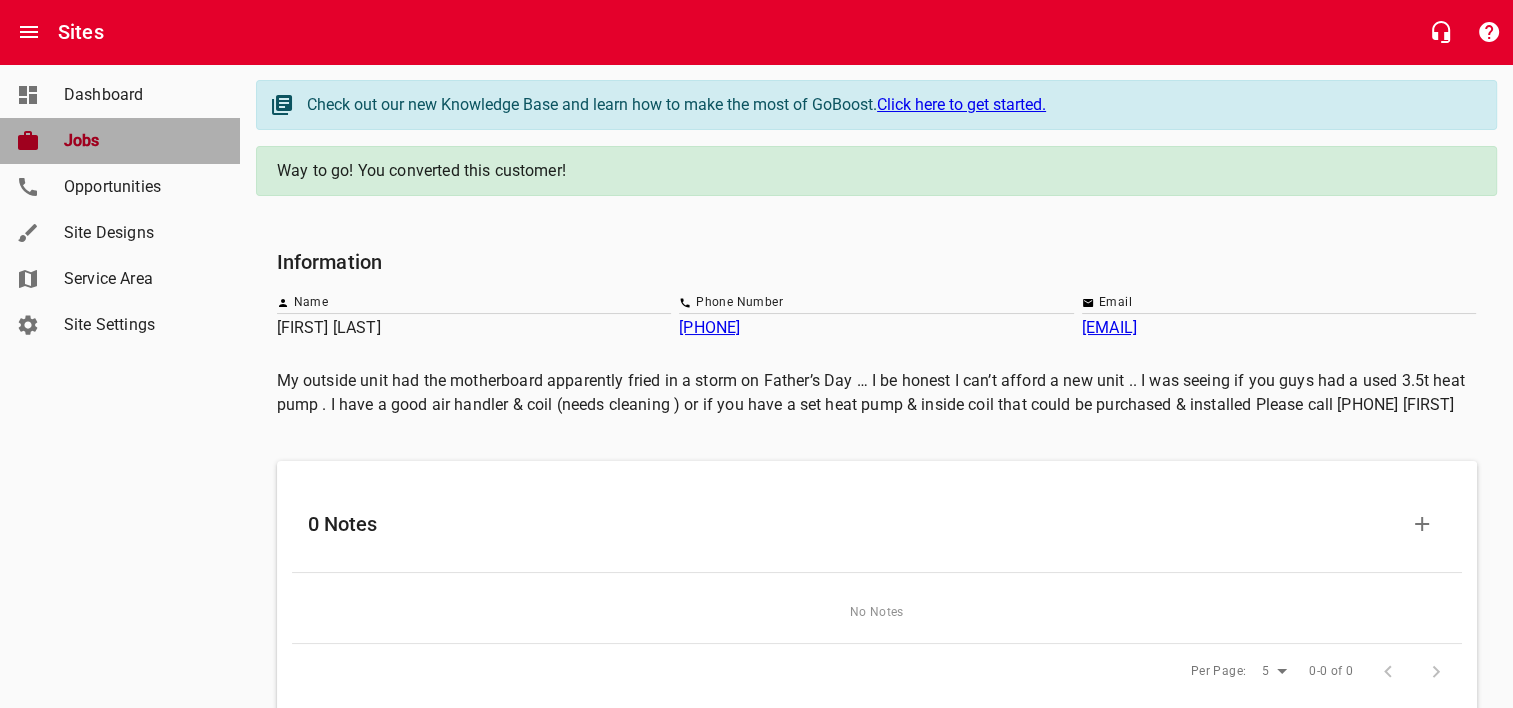 click on "Jobs" at bounding box center [140, 141] 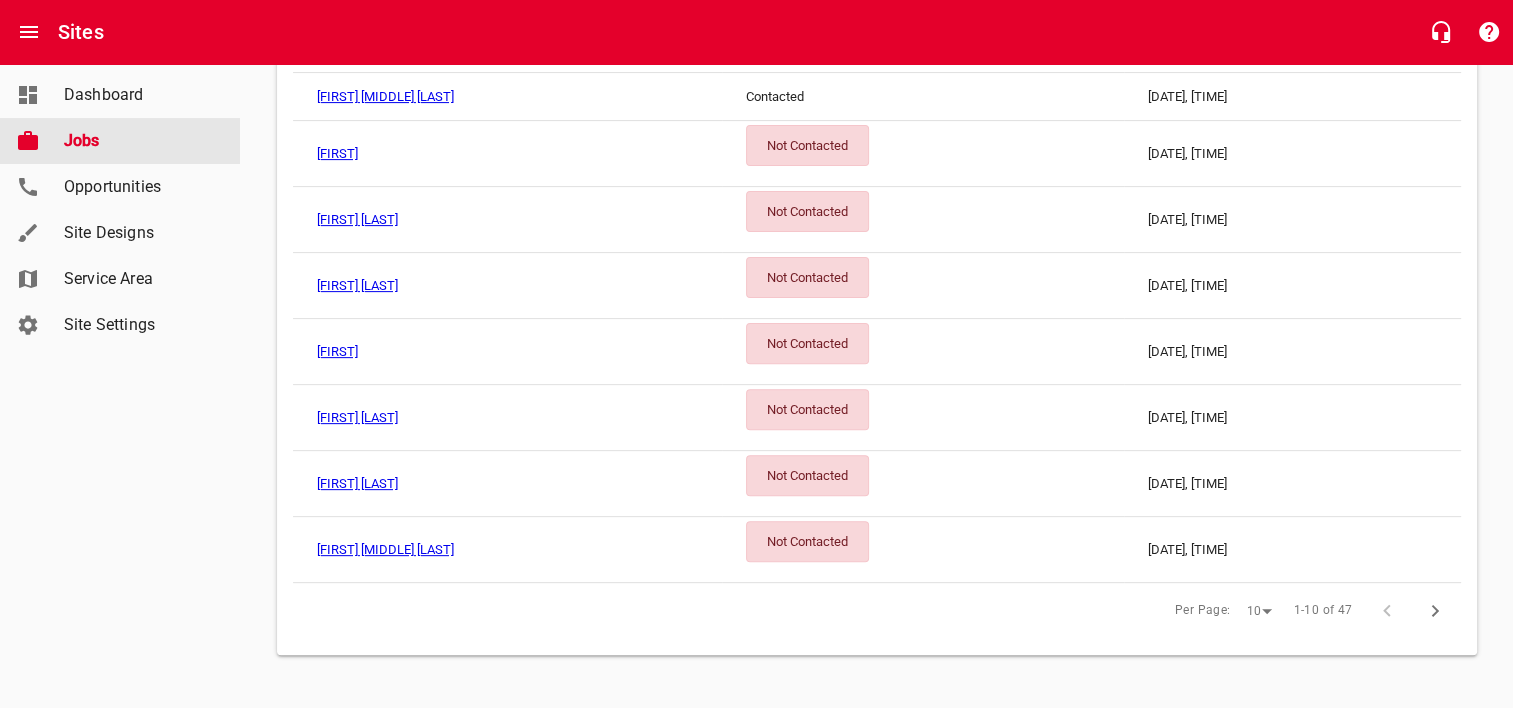 scroll, scrollTop: 598, scrollLeft: 0, axis: vertical 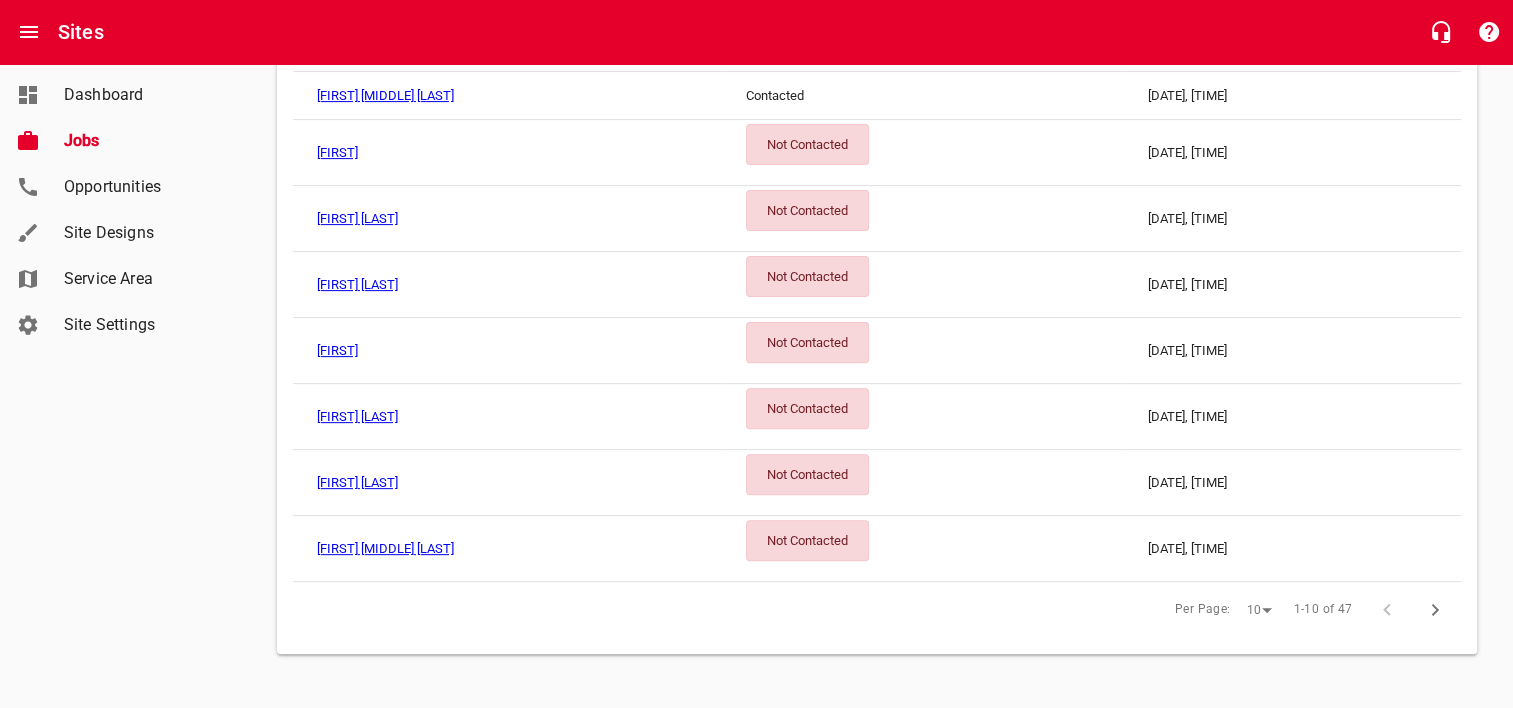 click on "Not Contacted" at bounding box center [807, 474] 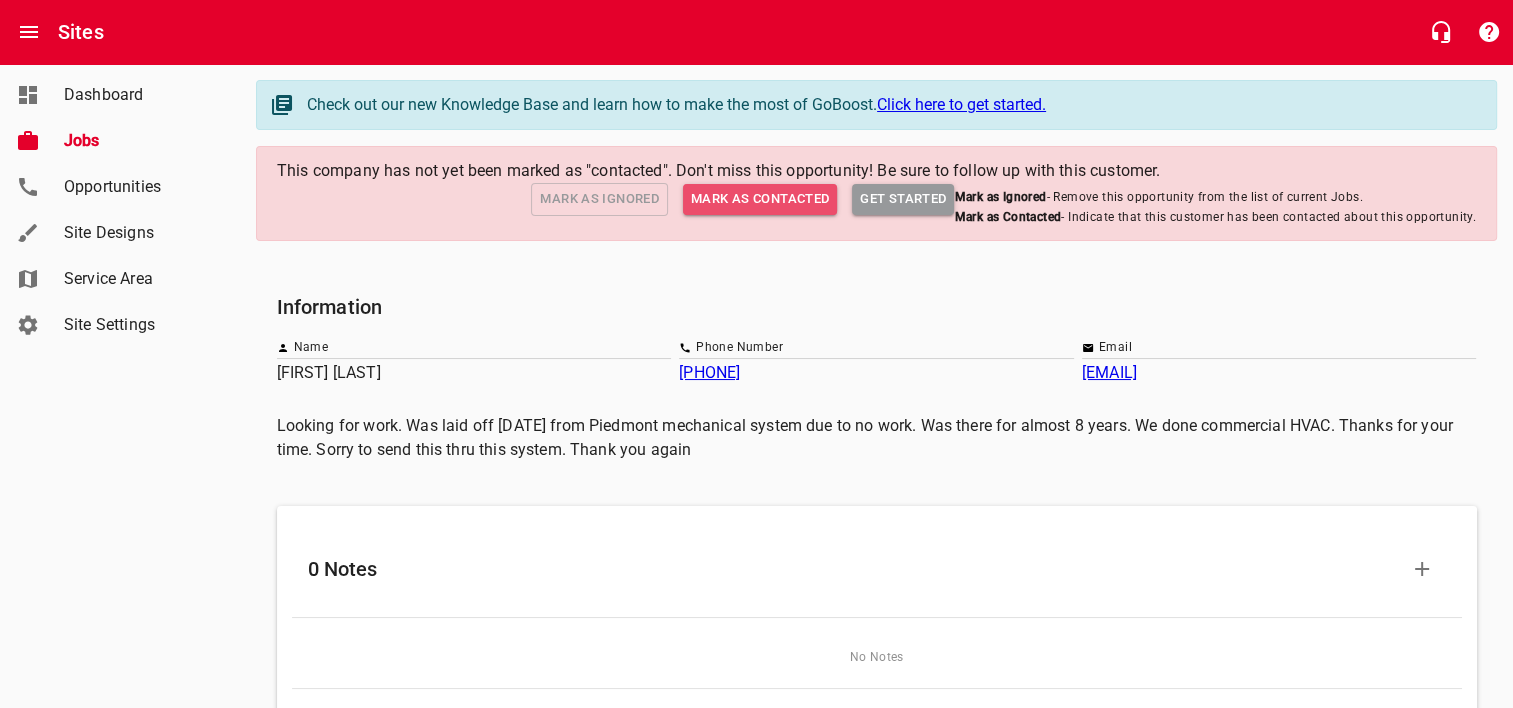 click on "Mark as Contacted" at bounding box center (760, 199) 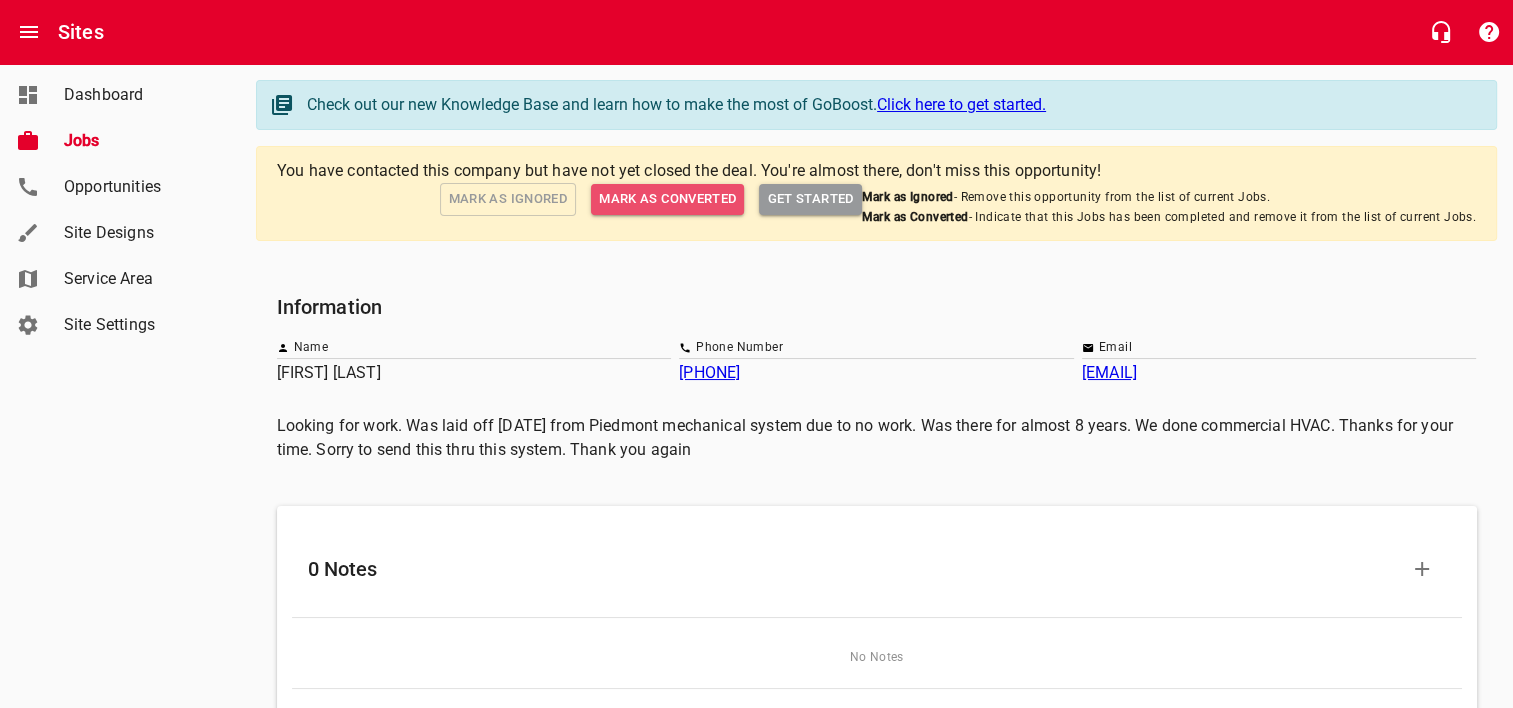 click on "Mark as Converted" at bounding box center (667, 199) 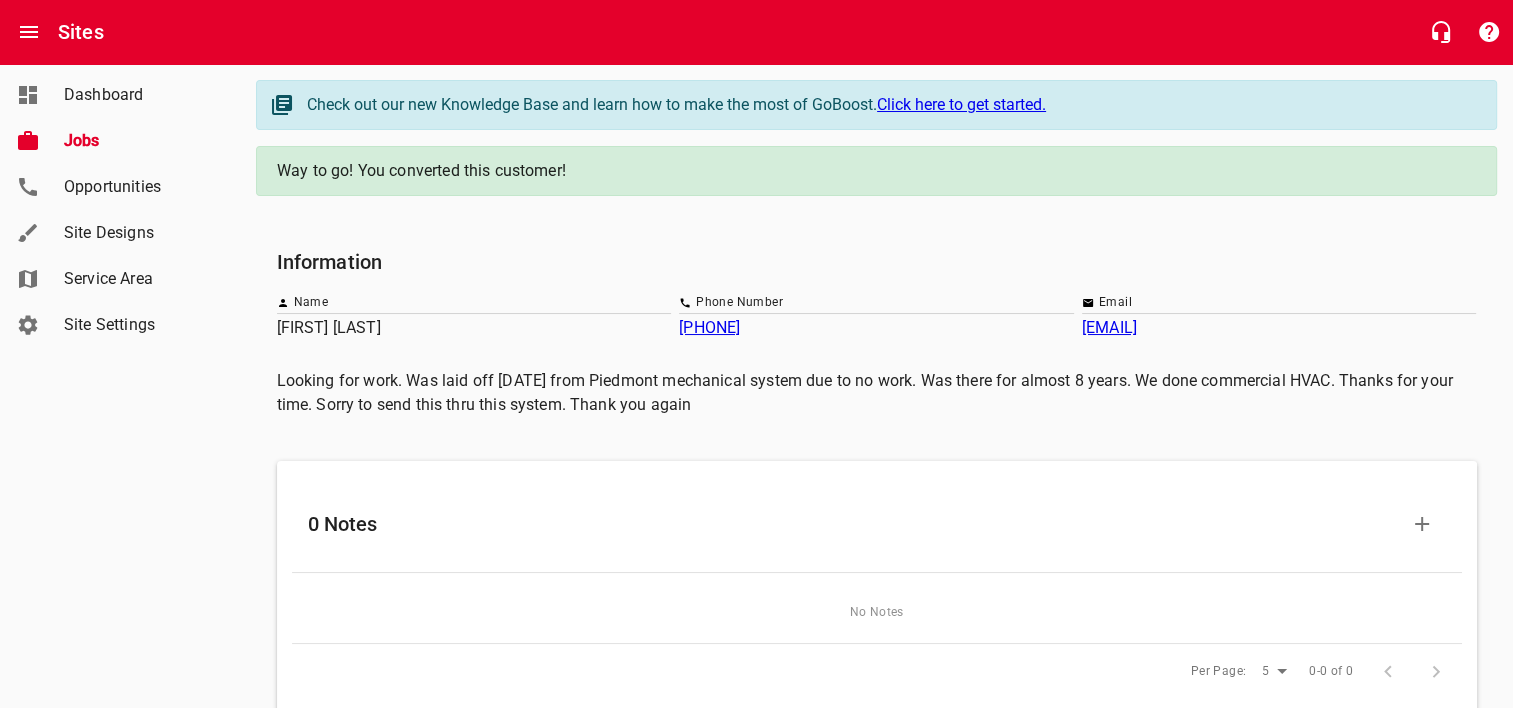 scroll, scrollTop: 155, scrollLeft: 0, axis: vertical 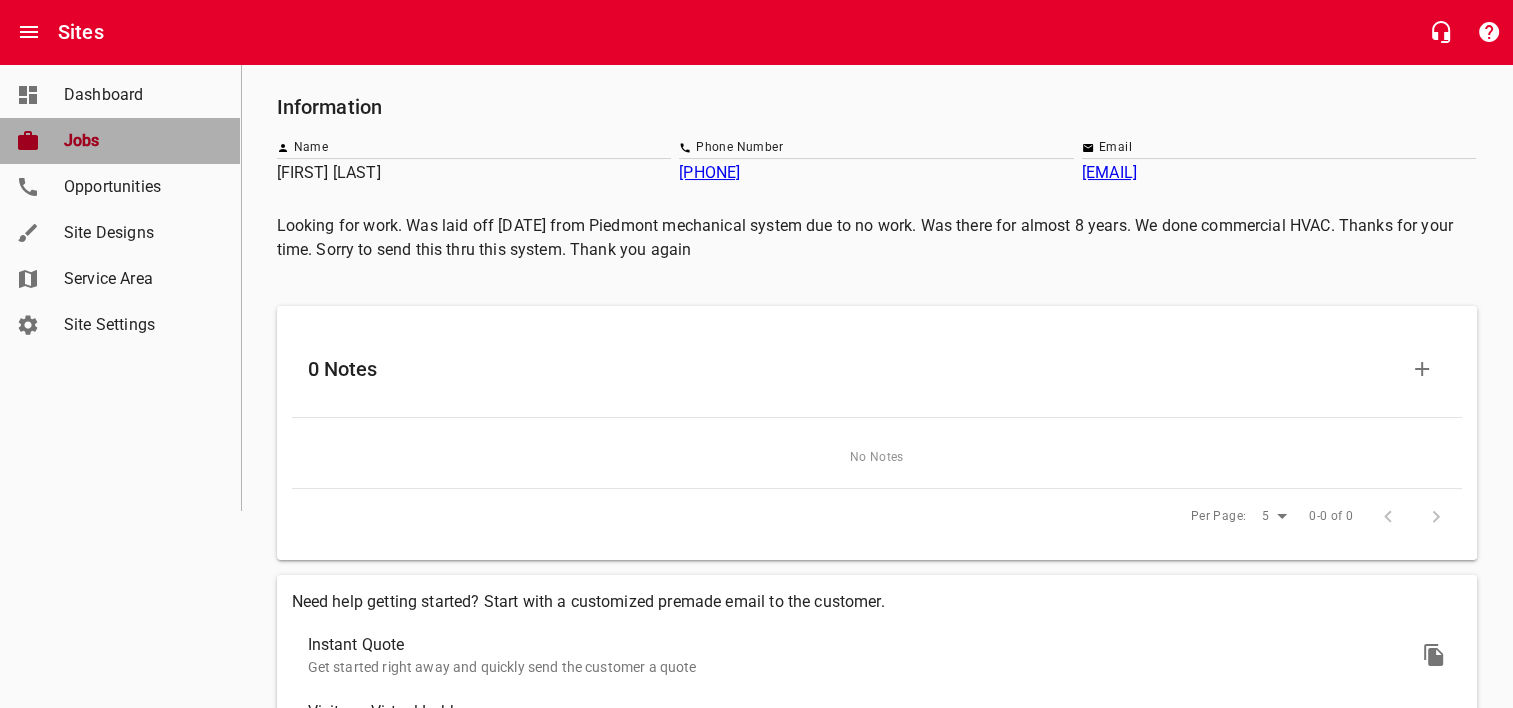 click on "Jobs" at bounding box center (140, 141) 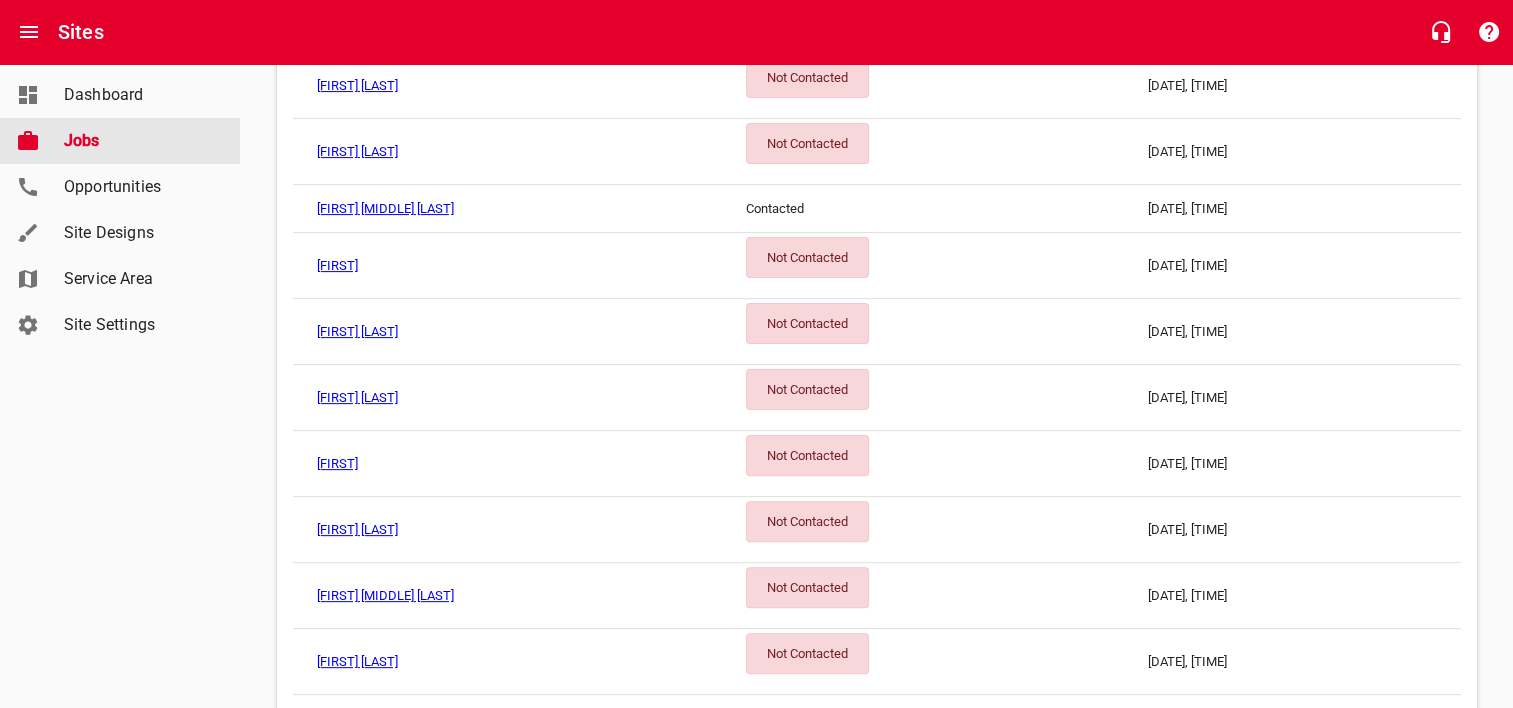 scroll, scrollTop: 484, scrollLeft: 0, axis: vertical 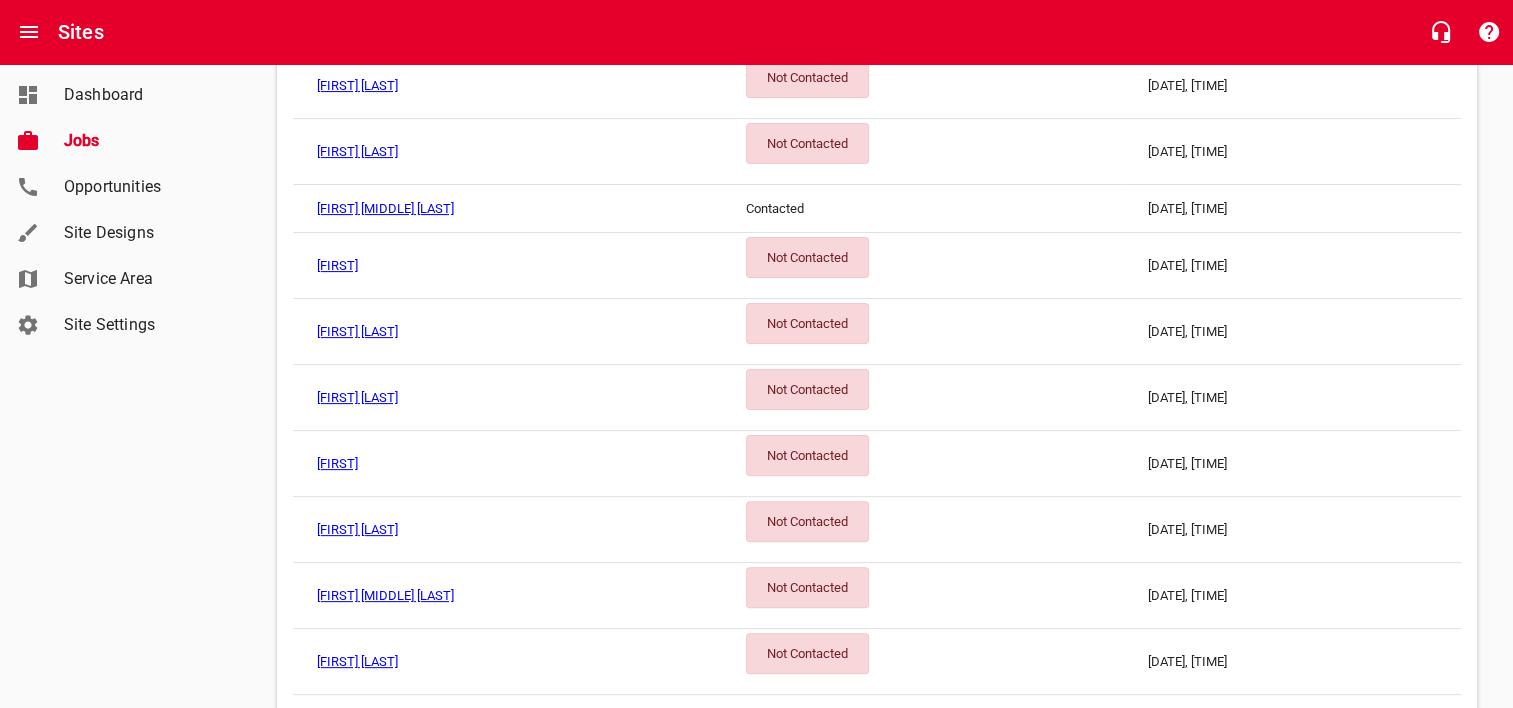 click on "Not Contacted" at bounding box center (807, 389) 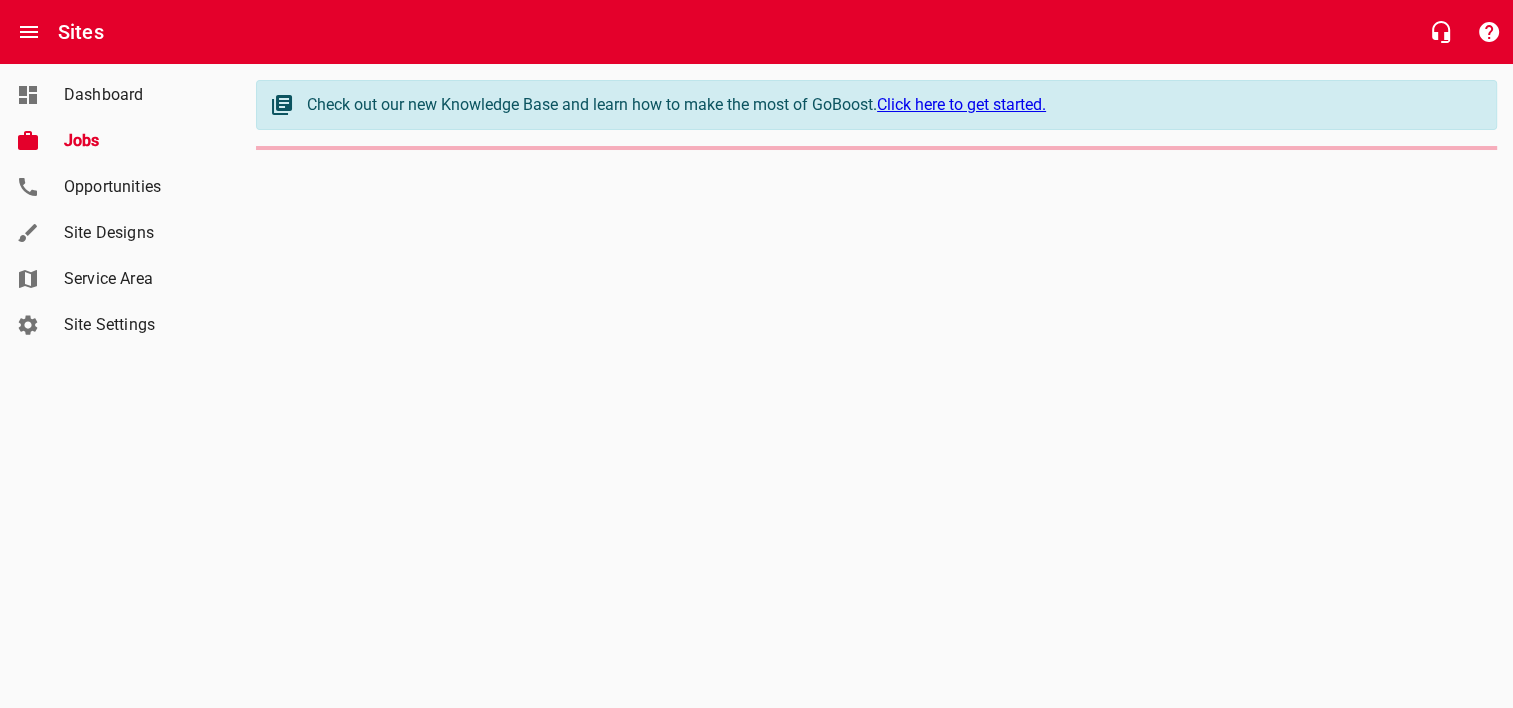 scroll, scrollTop: 0, scrollLeft: 0, axis: both 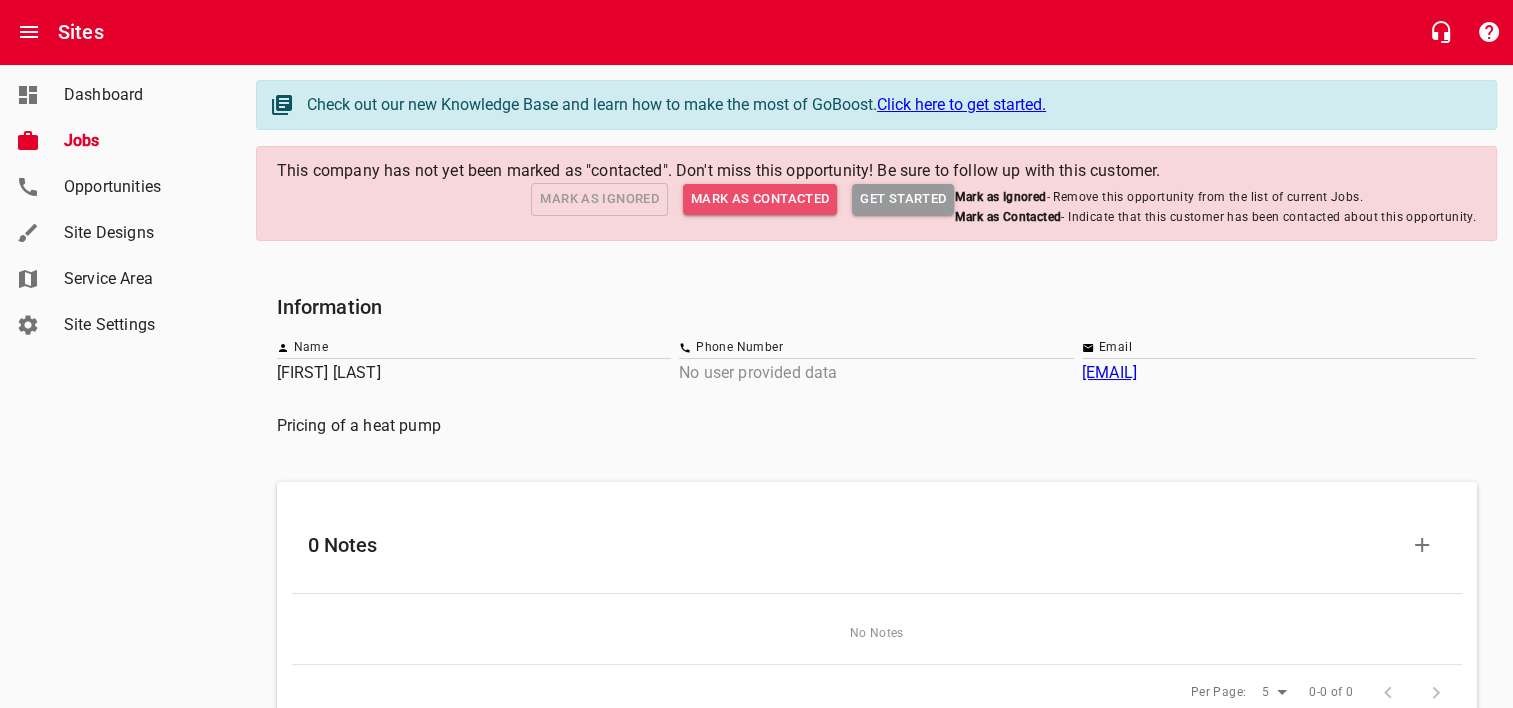 click on "Mark as Contacted" at bounding box center (760, 199) 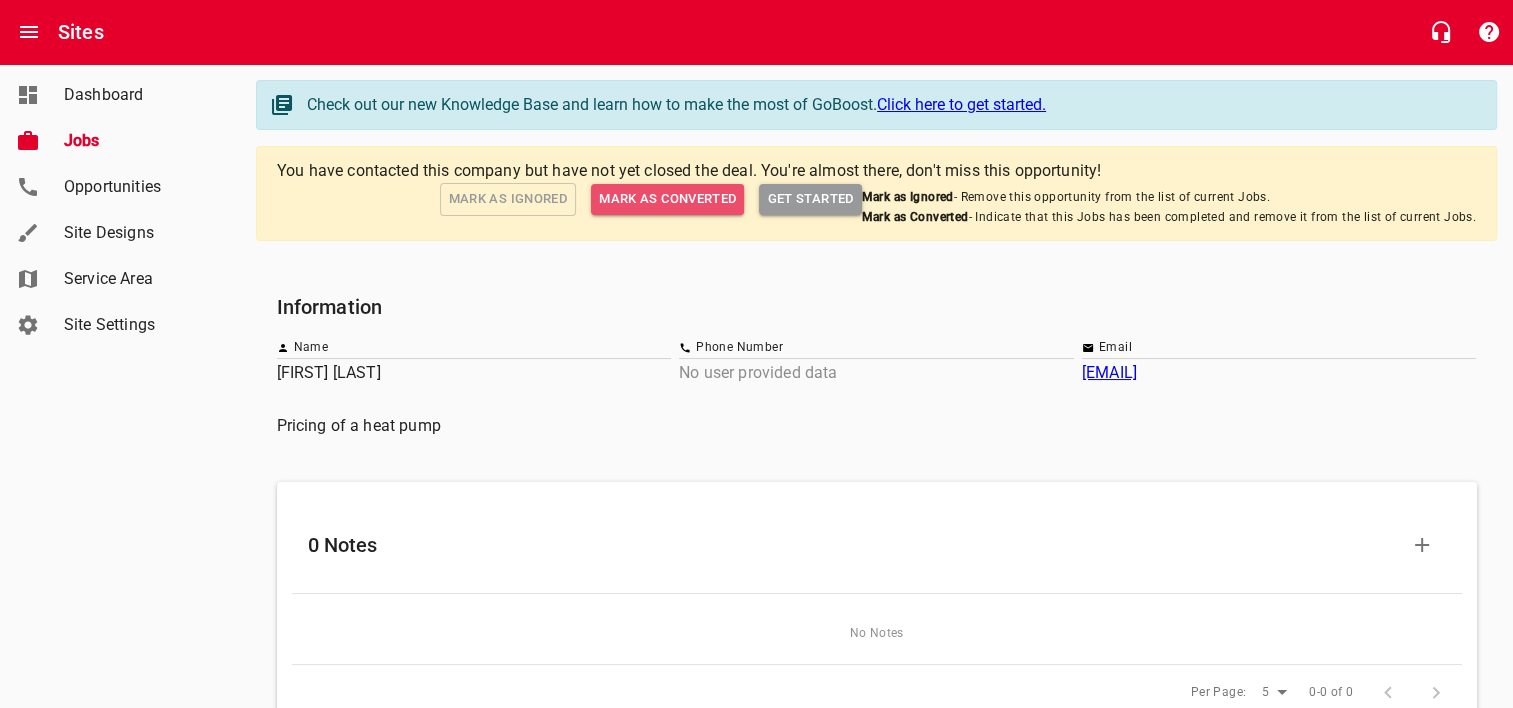 click on "Mark as Converted" at bounding box center (667, 199) 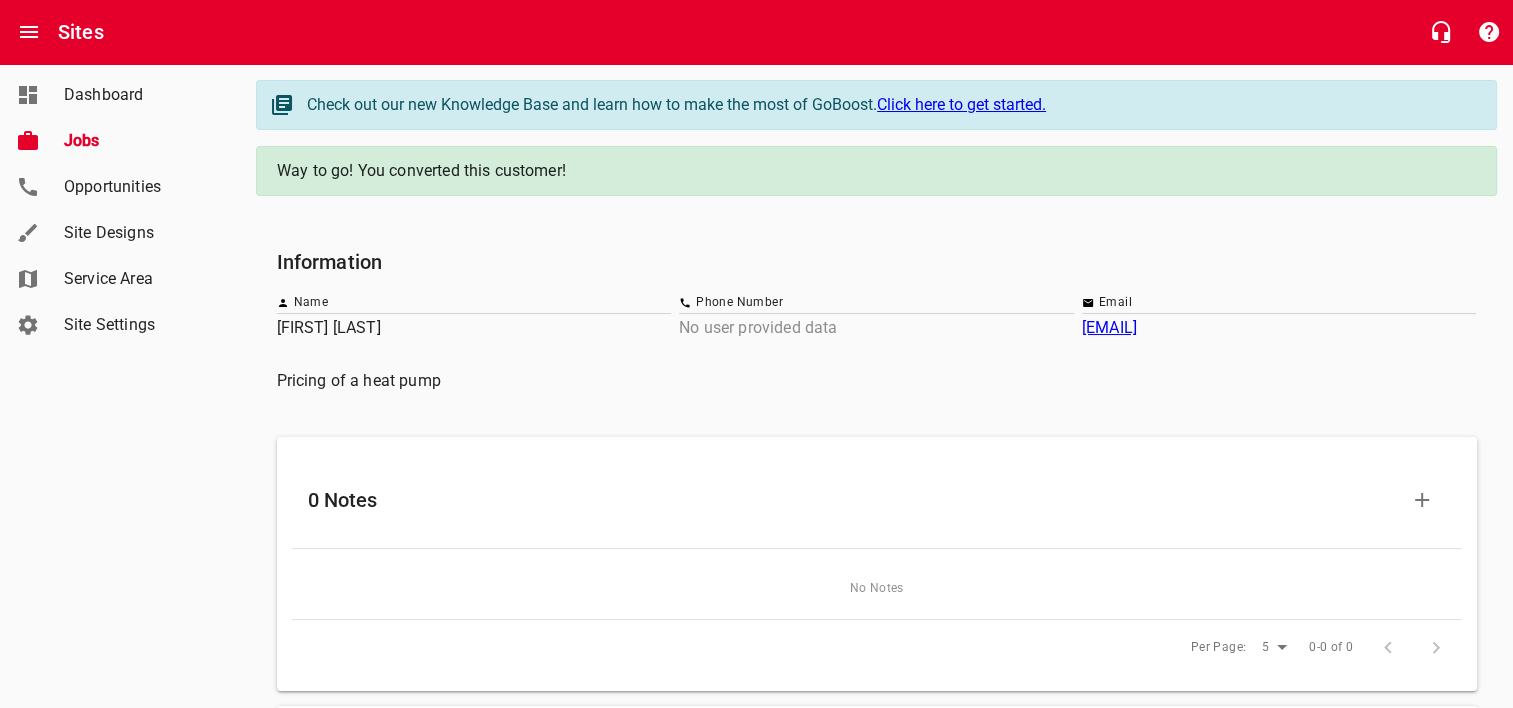 click on "Jobs" at bounding box center (140, 141) 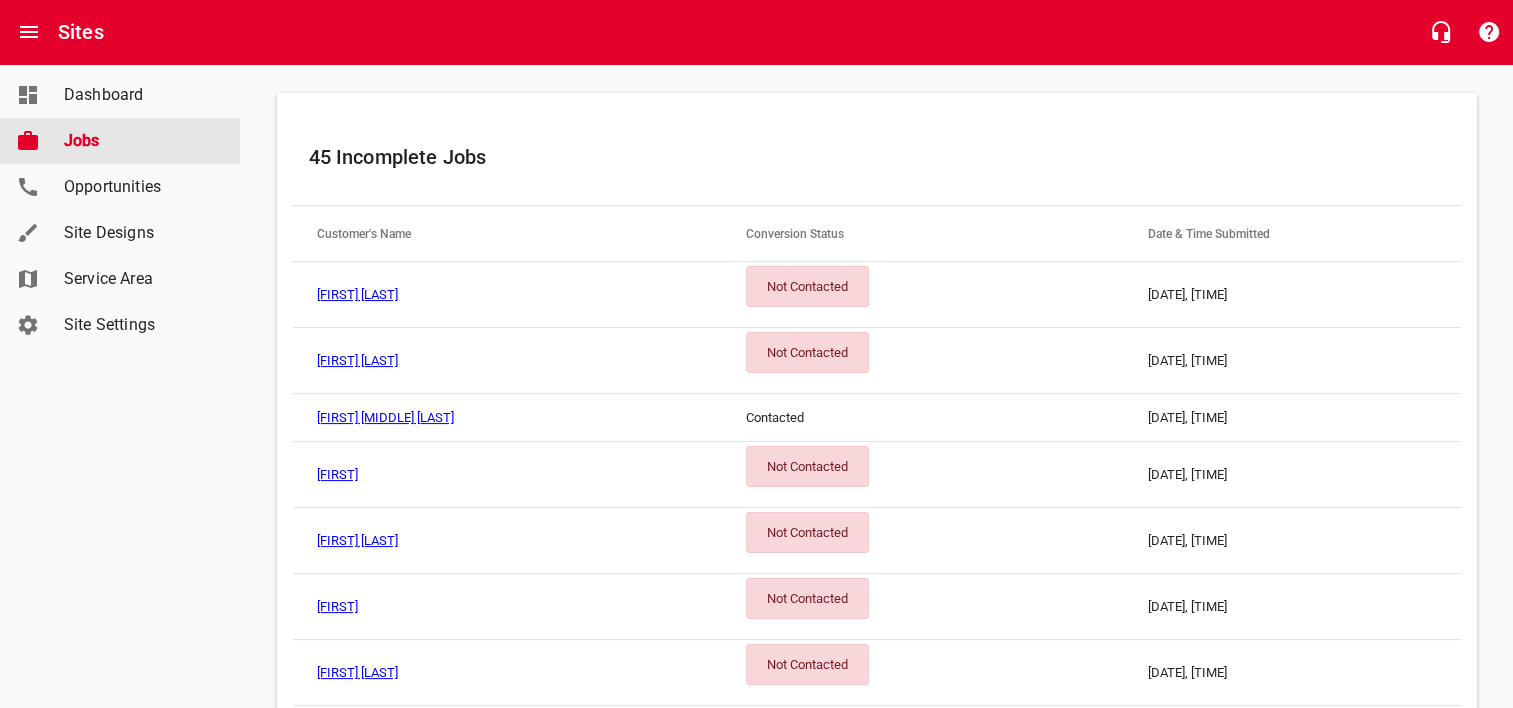 scroll, scrollTop: 250, scrollLeft: 0, axis: vertical 